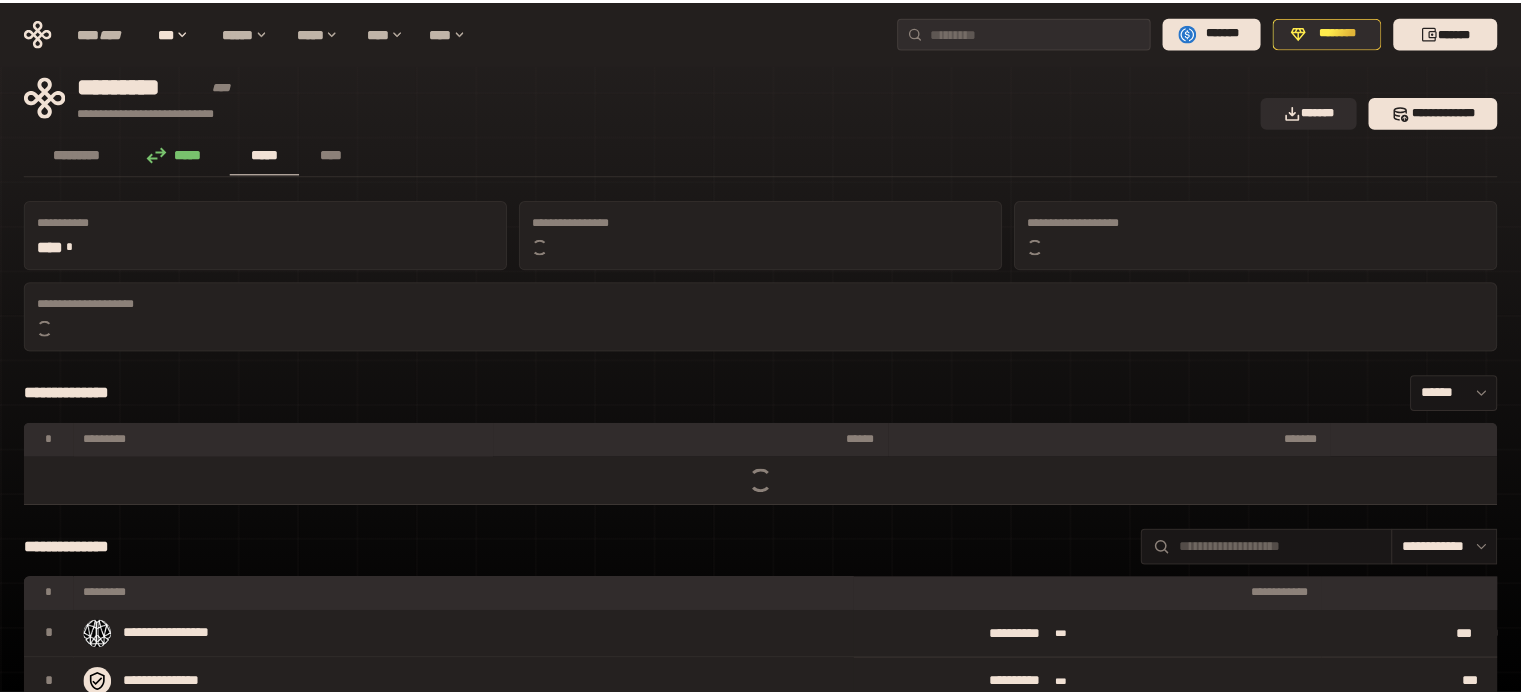scroll, scrollTop: 0, scrollLeft: 0, axis: both 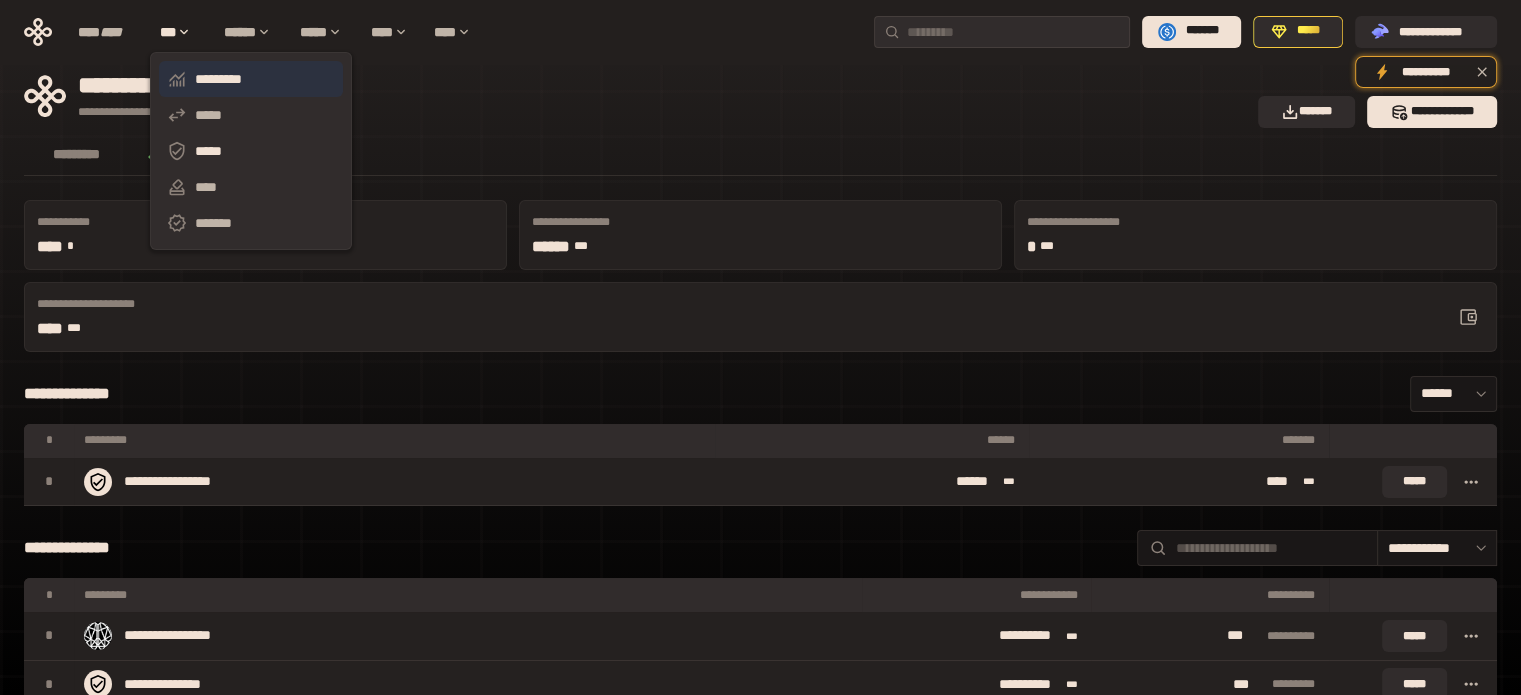 click on "*********" at bounding box center [251, 79] 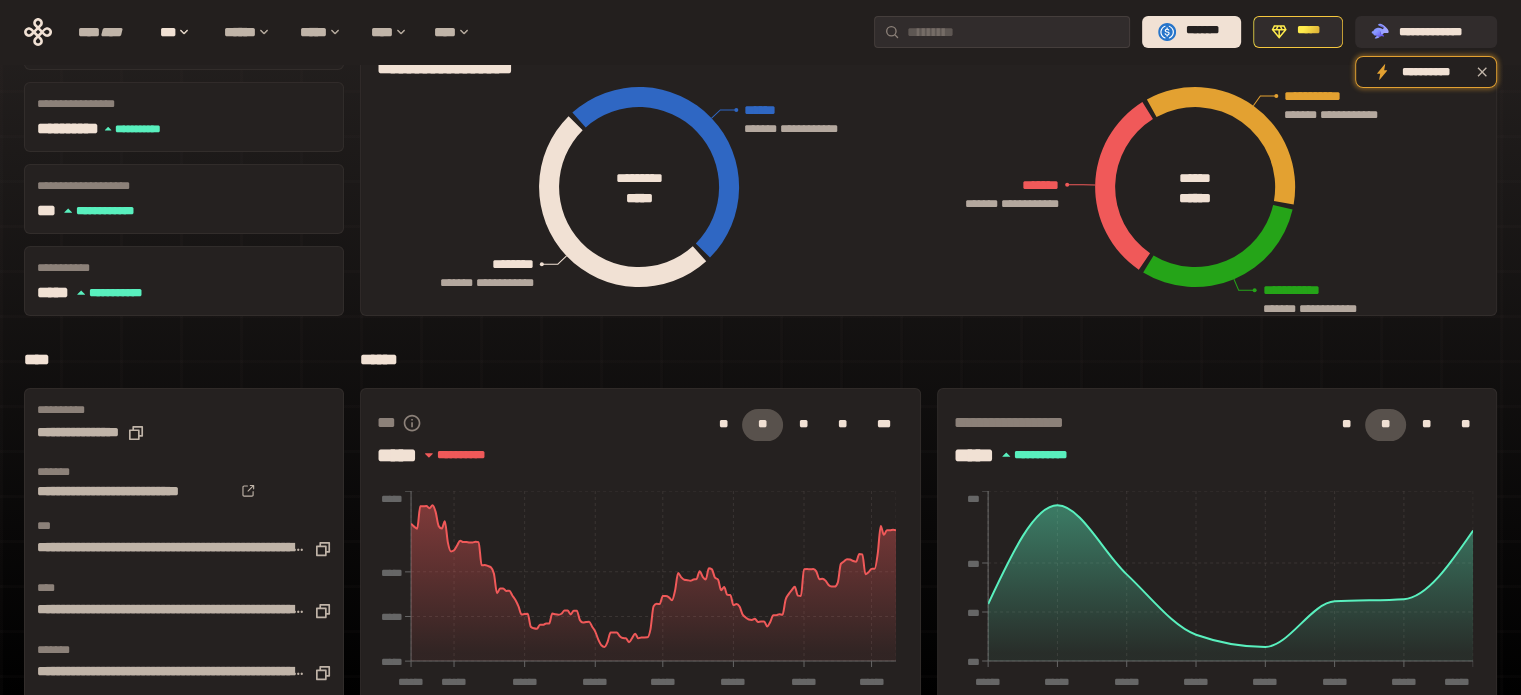 scroll, scrollTop: 0, scrollLeft: 0, axis: both 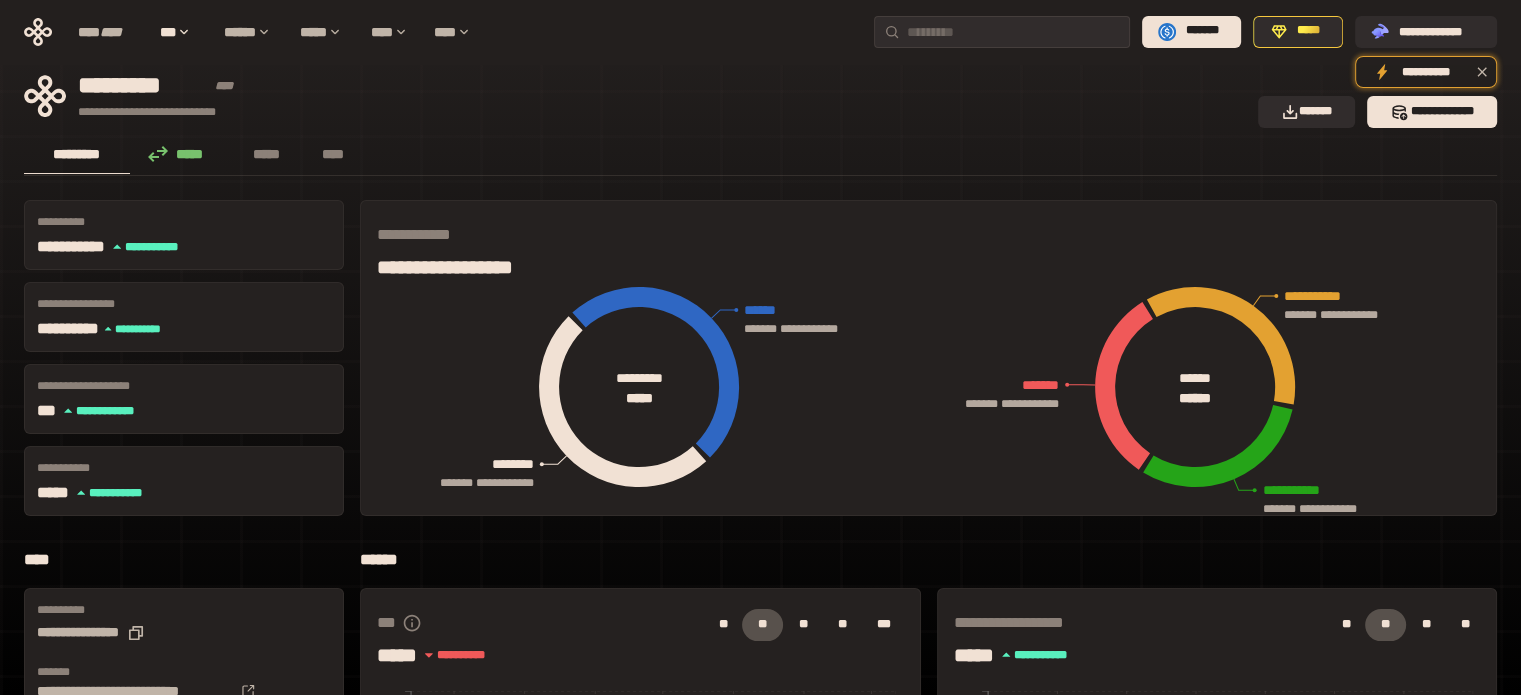 click on "**********" at bounding box center (635, 96) 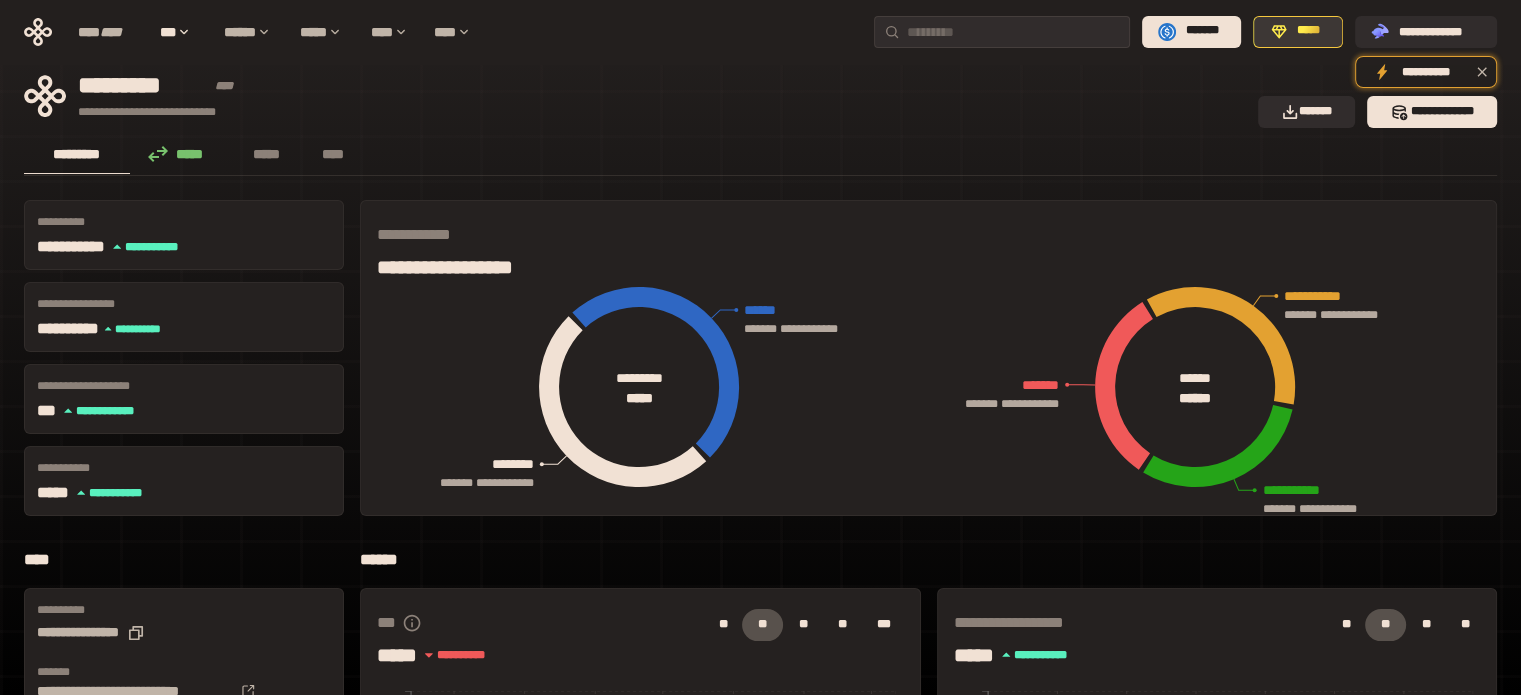 click on "*****" at bounding box center (1309, 31) 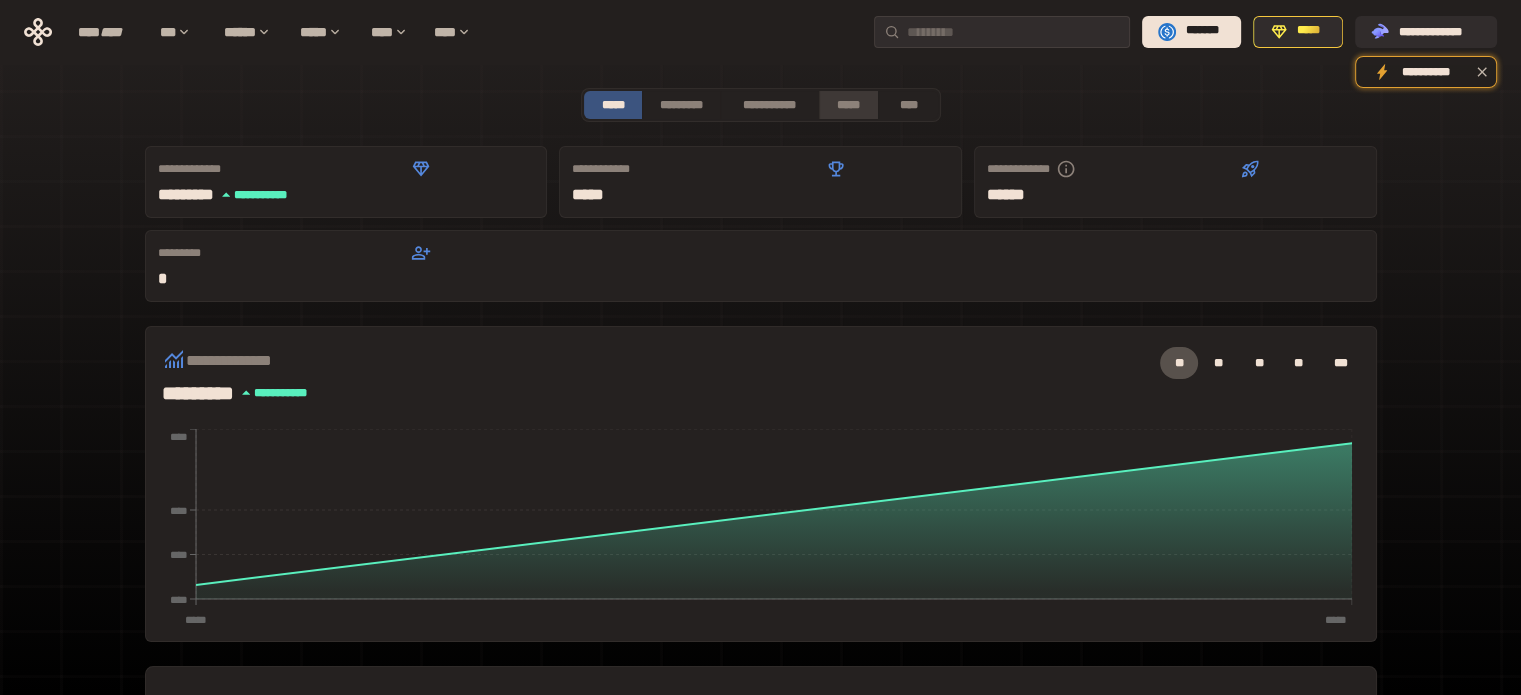 click on "*****" at bounding box center [849, 105] 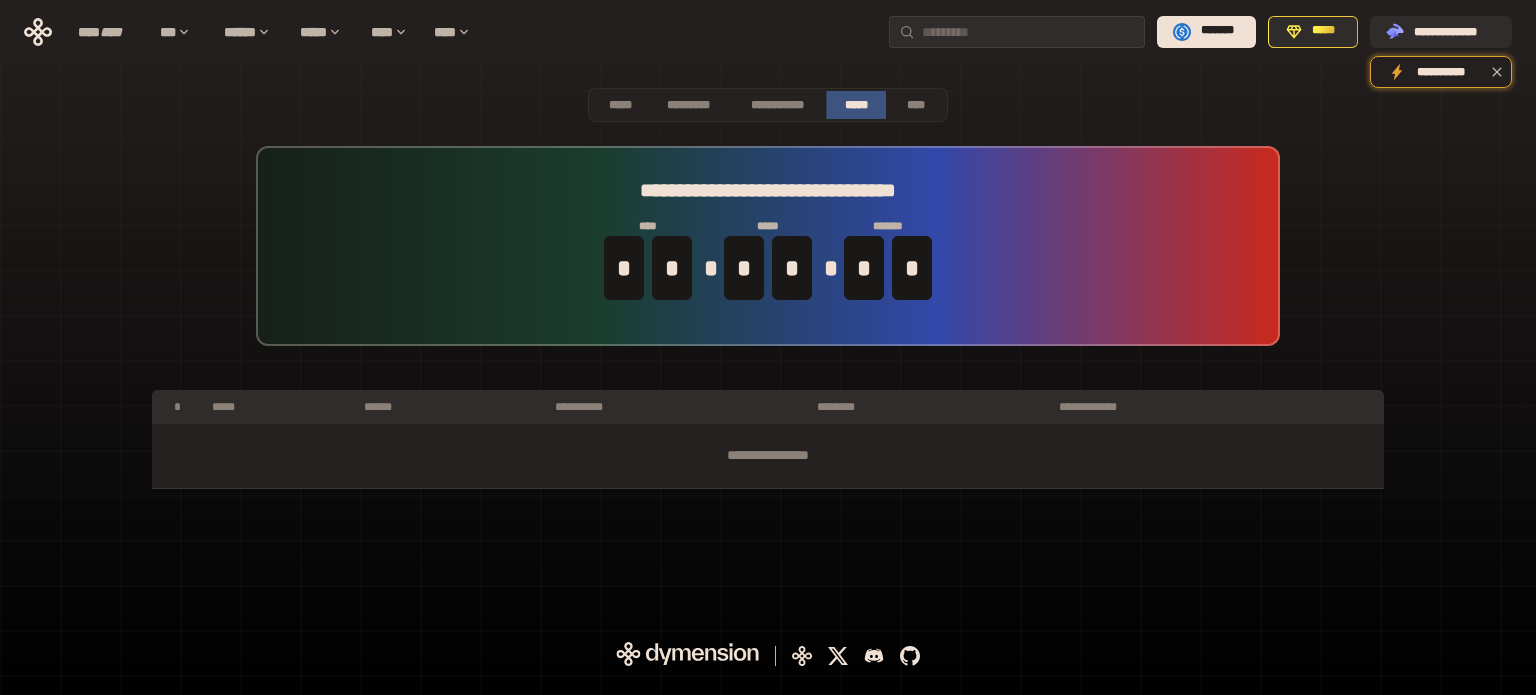 click on "**********" at bounding box center [768, 246] 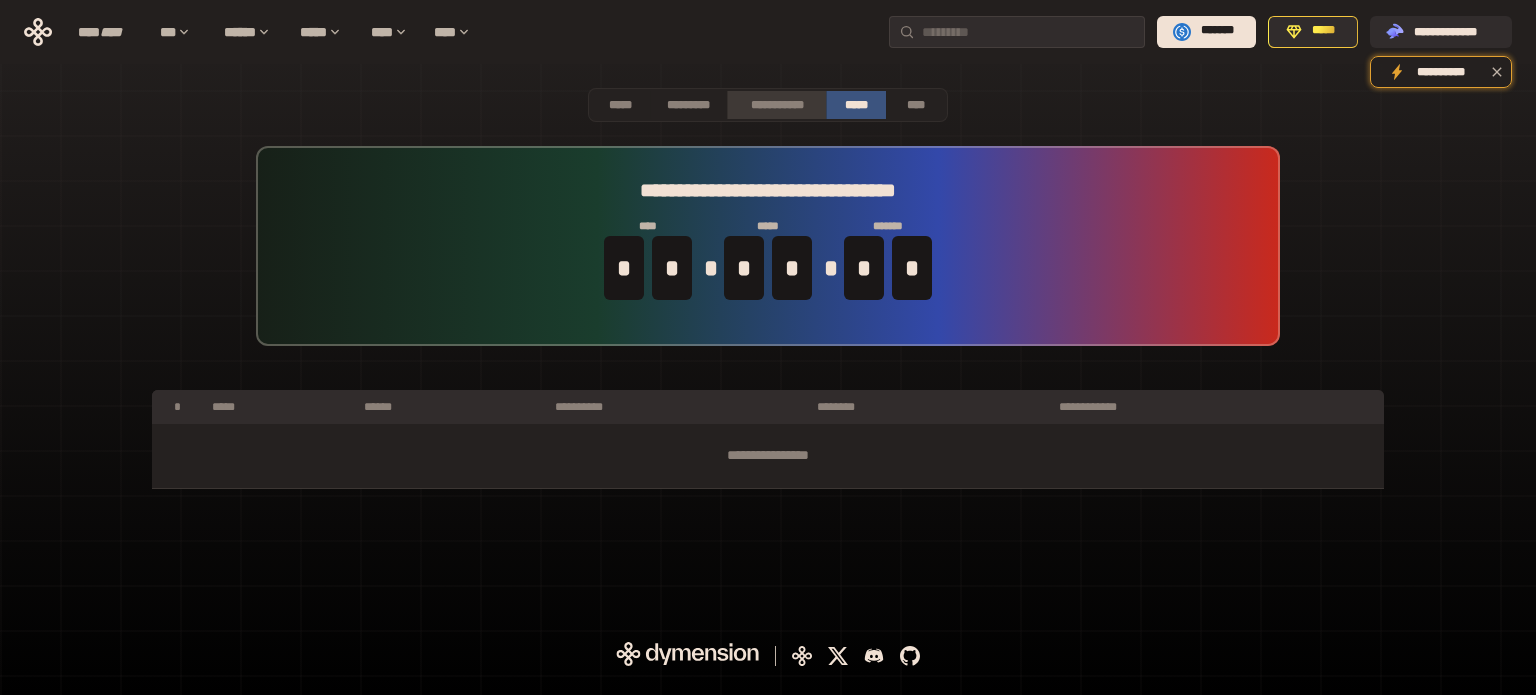 click on "**********" at bounding box center (776, 105) 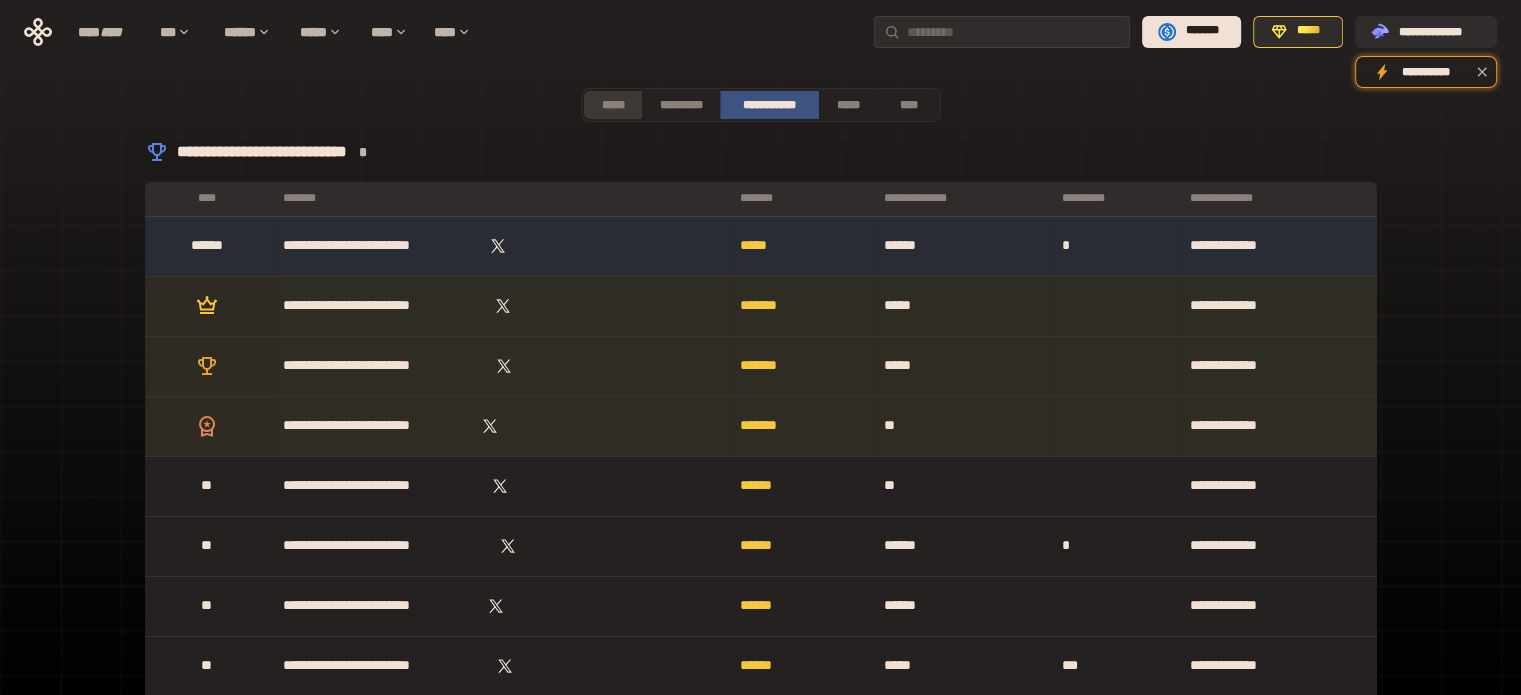 click on "*****" at bounding box center (613, 105) 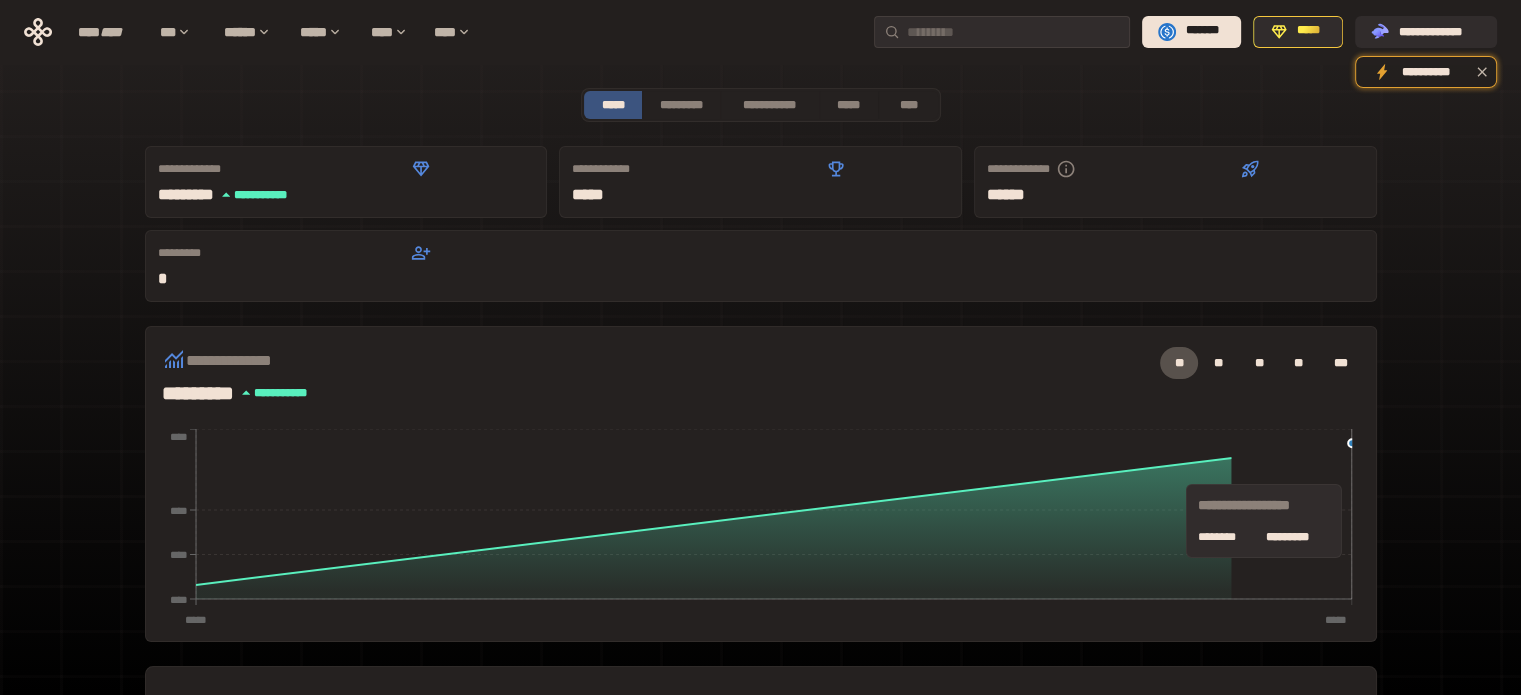 scroll, scrollTop: 300, scrollLeft: 0, axis: vertical 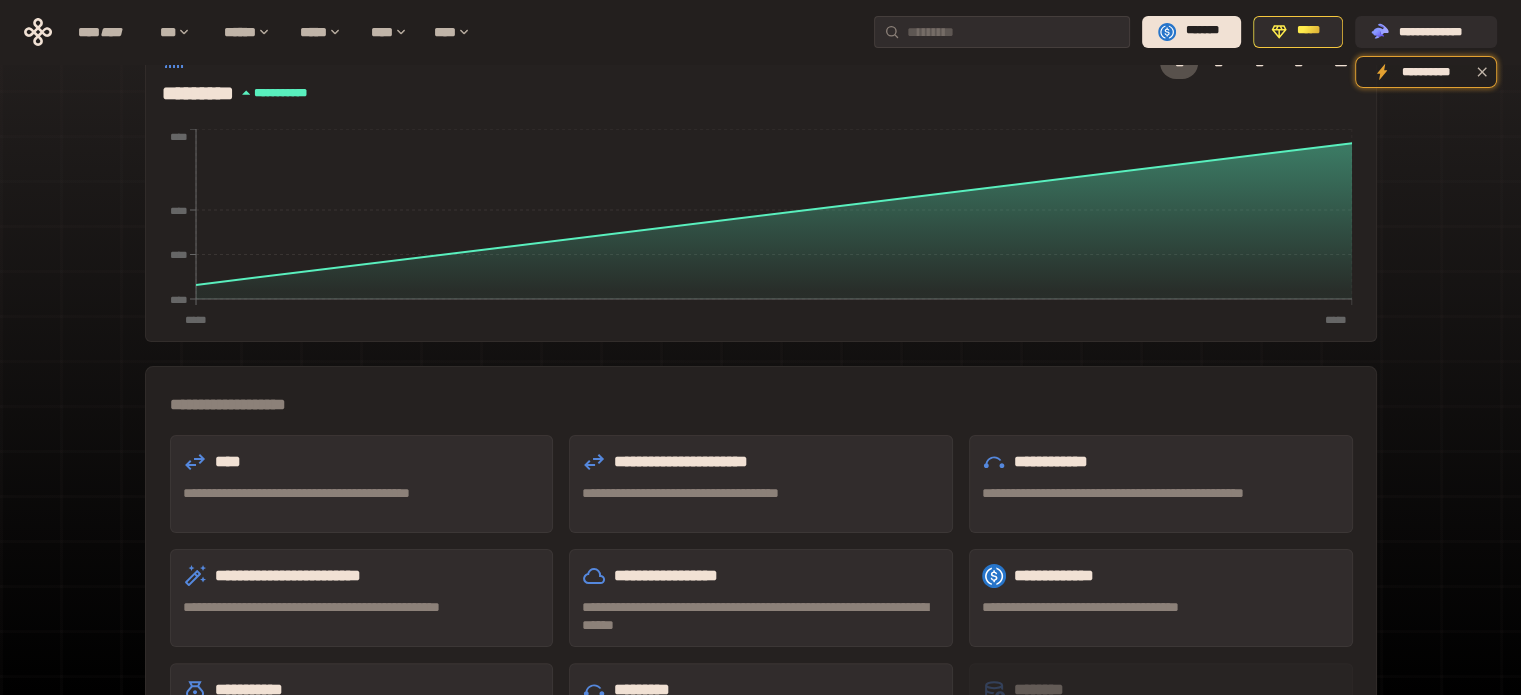 click on "**********" at bounding box center (1161, 607) 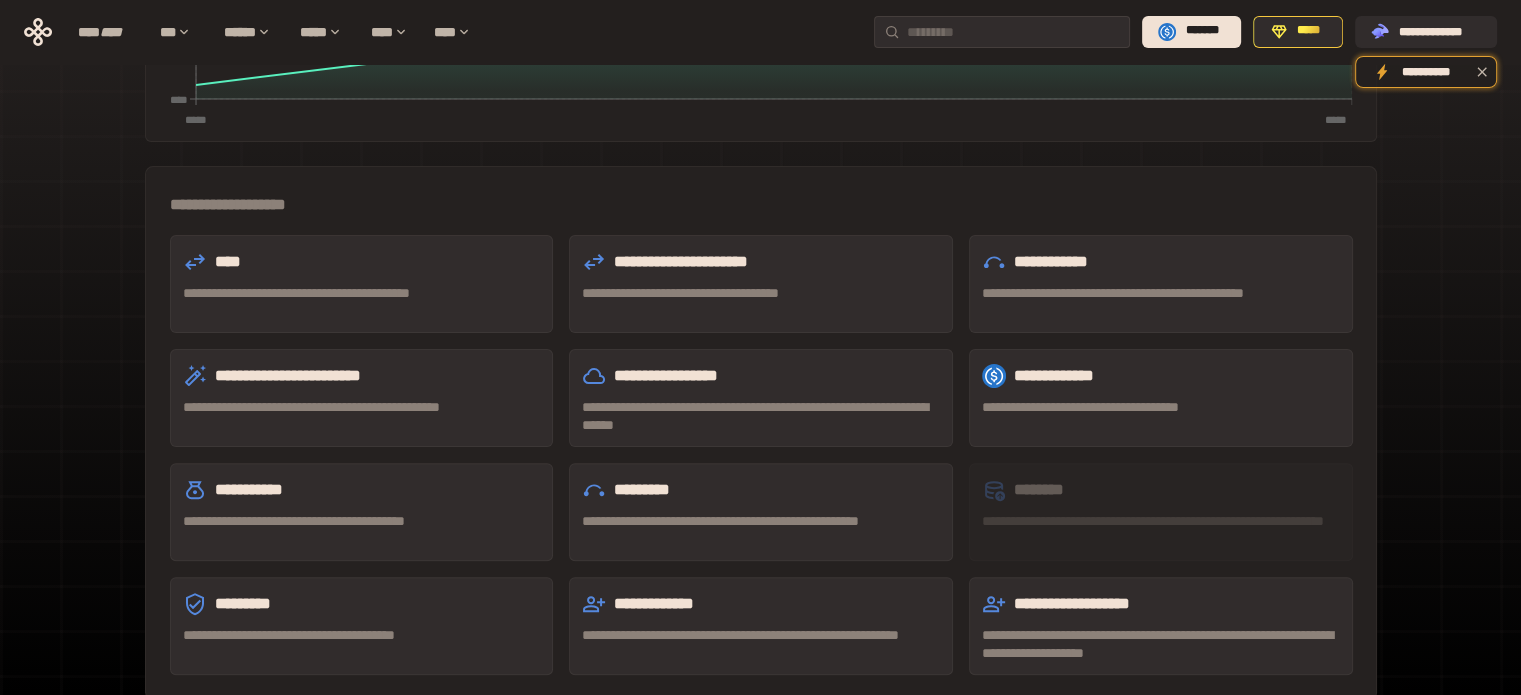 scroll, scrollTop: 509, scrollLeft: 0, axis: vertical 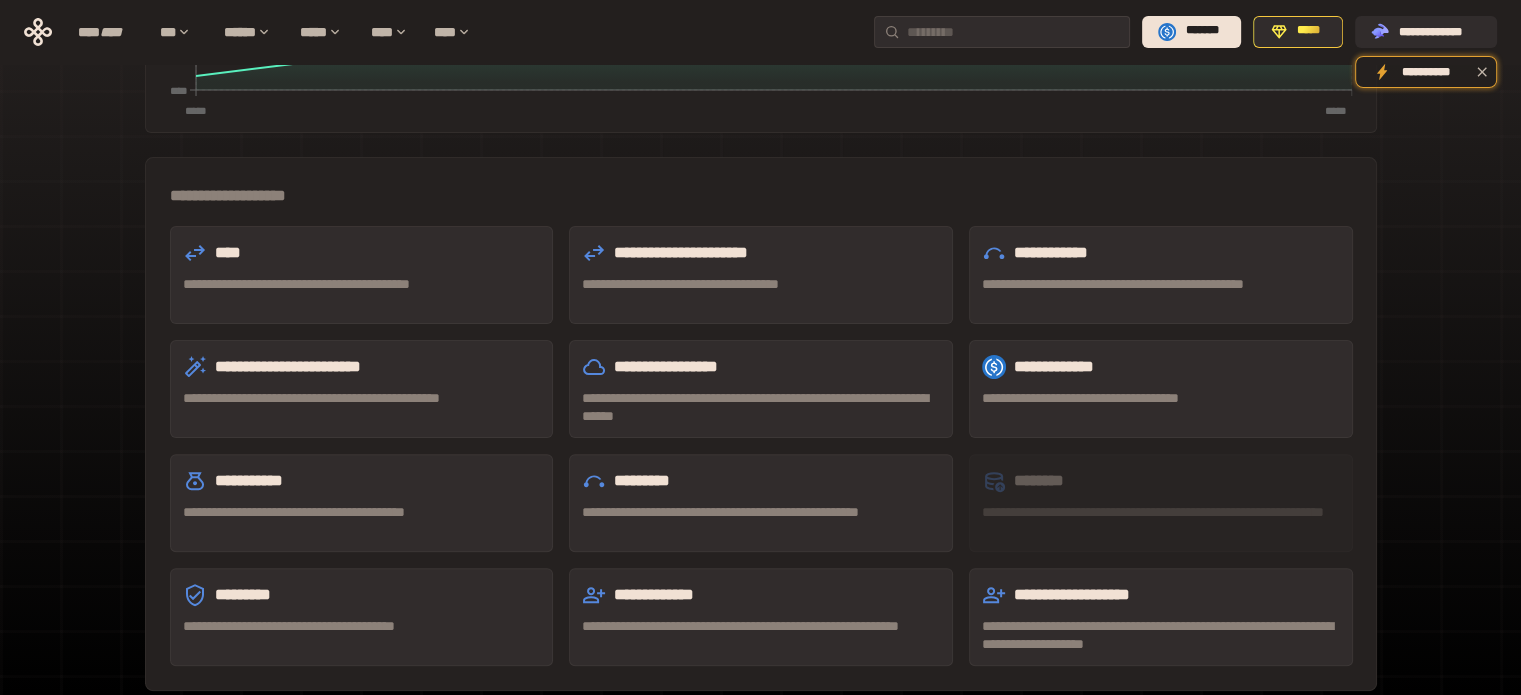 click on "**********" at bounding box center (1161, 521) 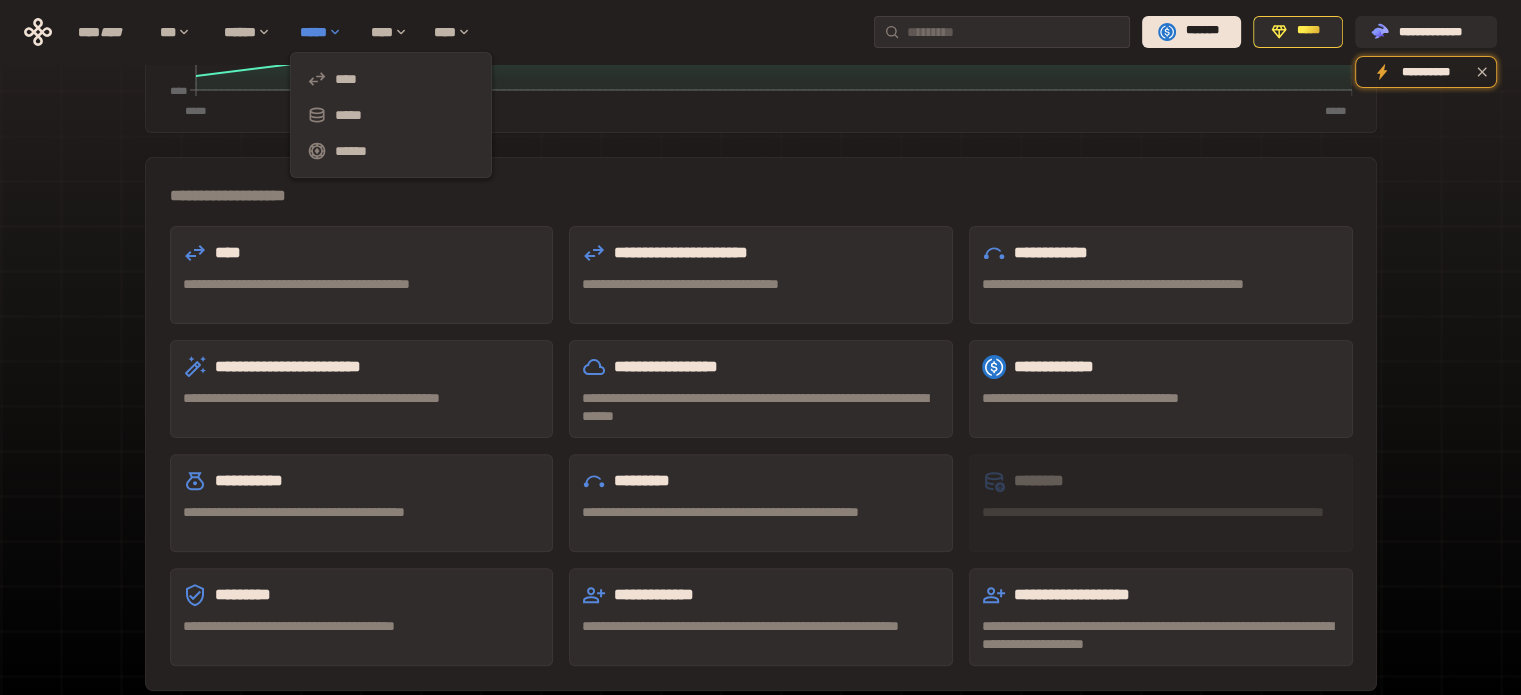click on "*****" at bounding box center (325, 32) 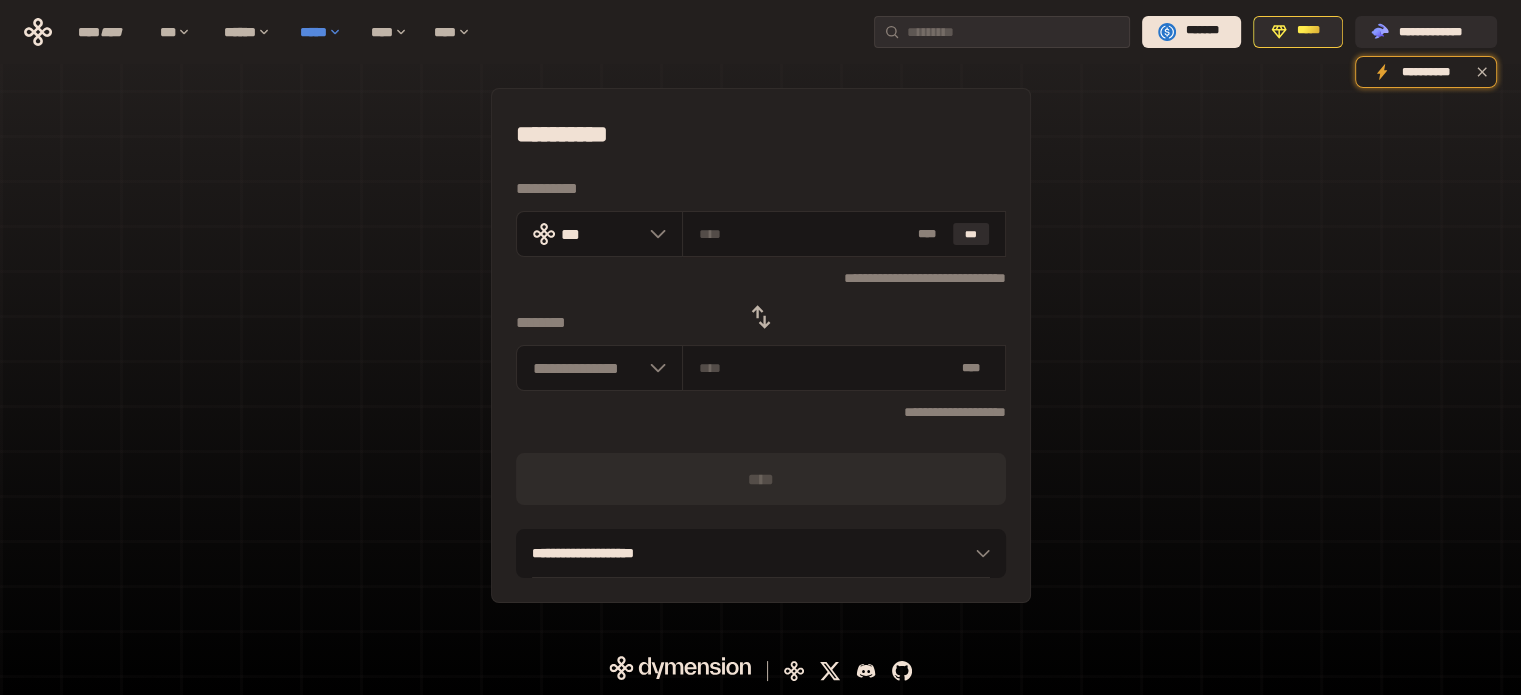 scroll, scrollTop: 0, scrollLeft: 0, axis: both 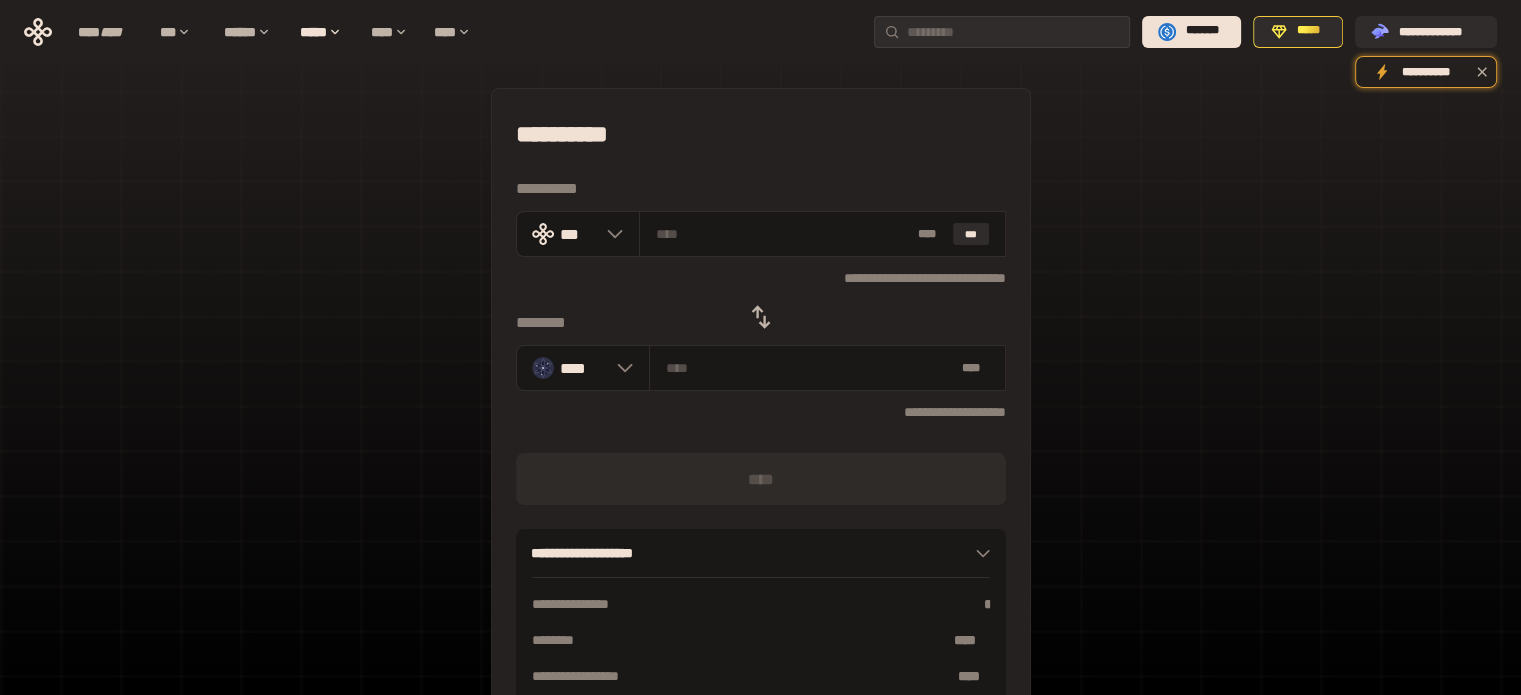 drag, startPoint x: 1143, startPoint y: 108, endPoint x: 1132, endPoint y: 108, distance: 11 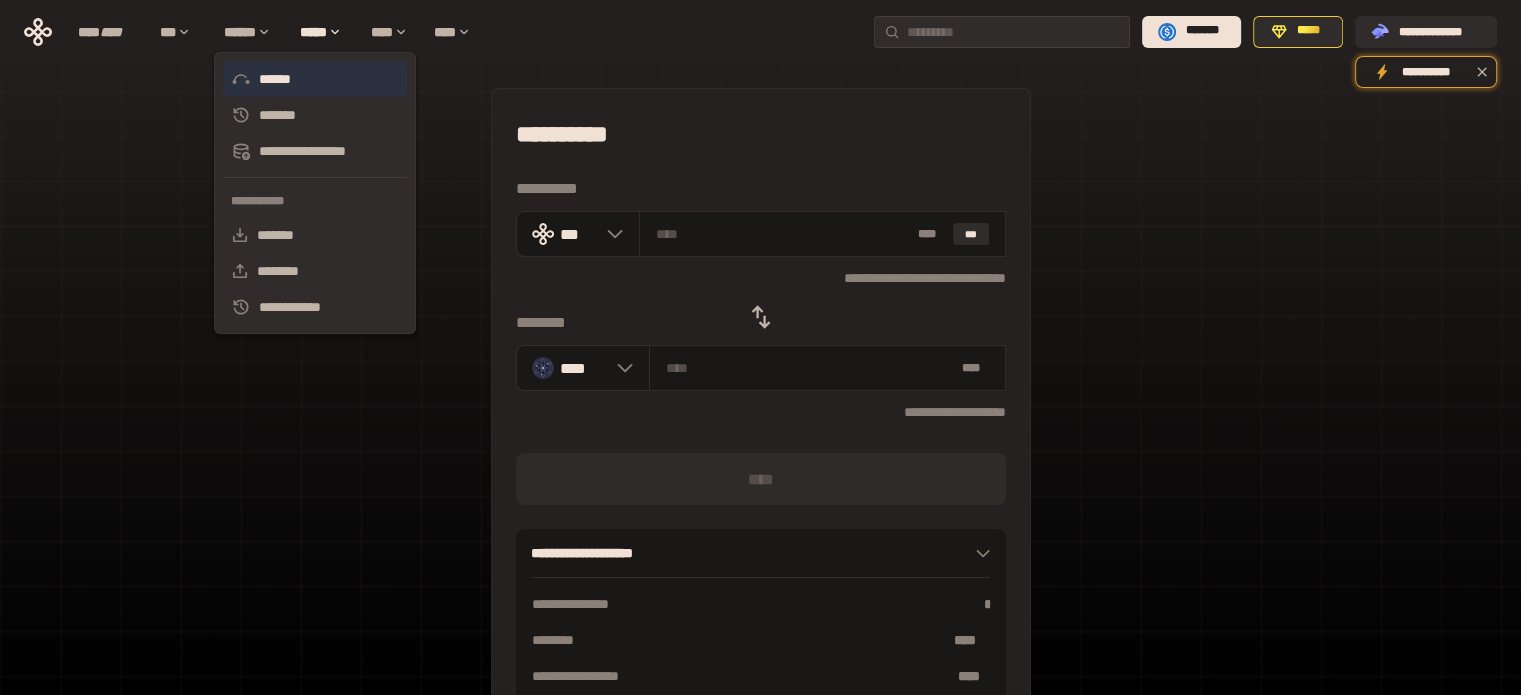 click on "******" at bounding box center (315, 79) 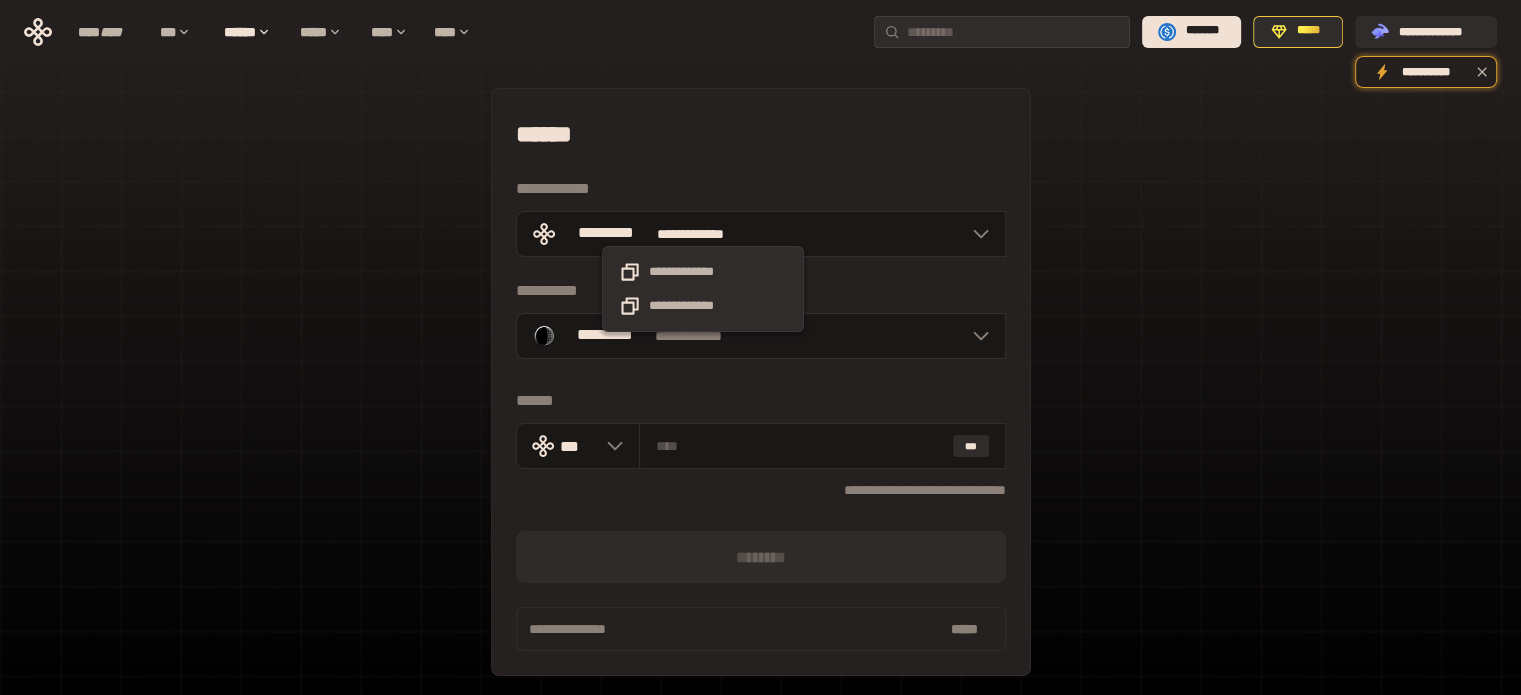 click on "**********" at bounding box center (703, 234) 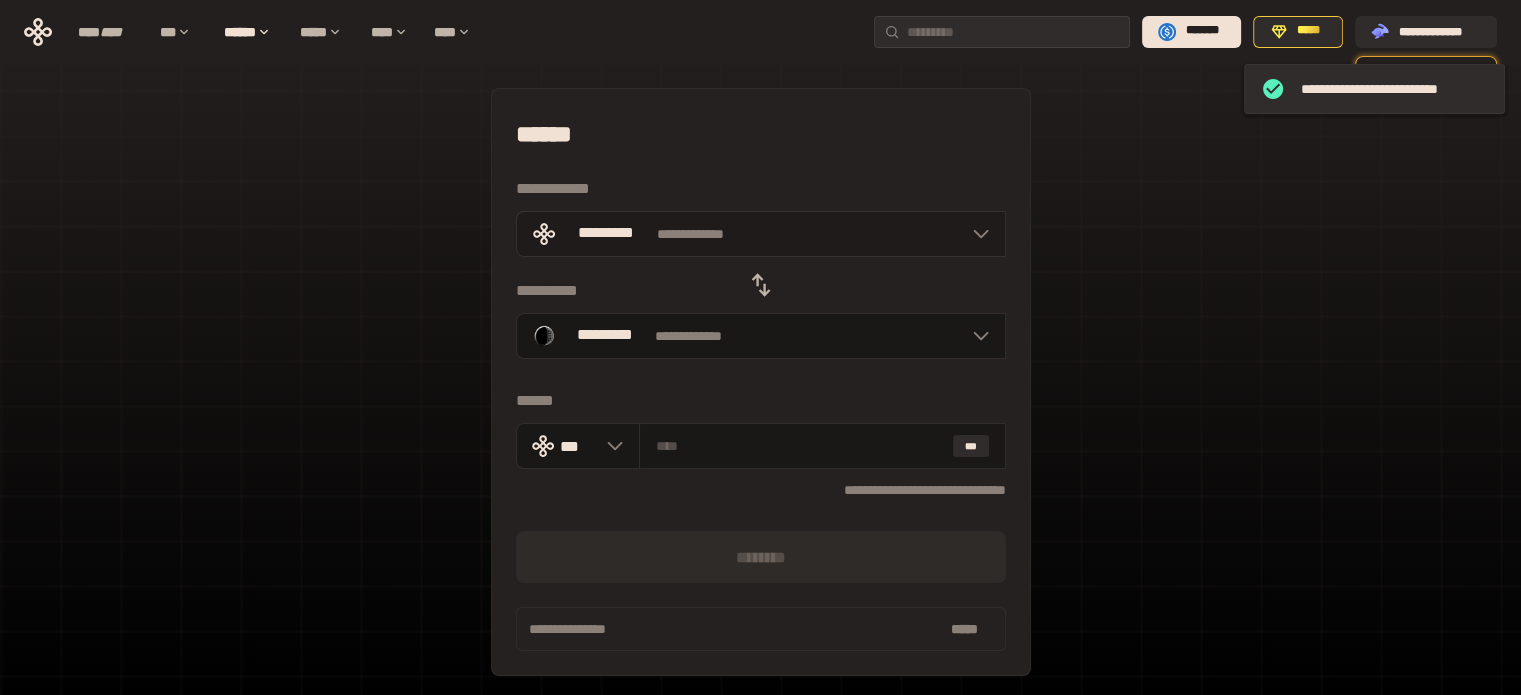 click on "**********" at bounding box center (761, 234) 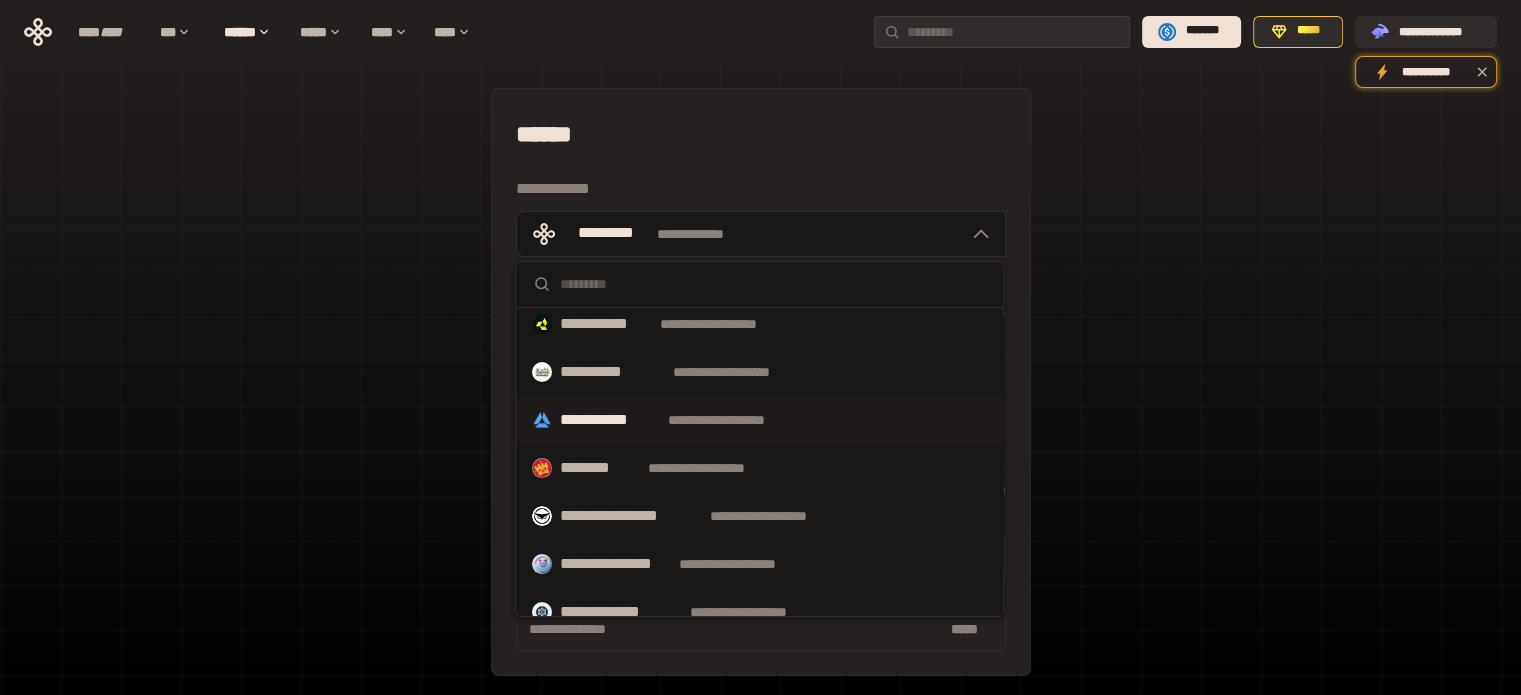 scroll, scrollTop: 400, scrollLeft: 0, axis: vertical 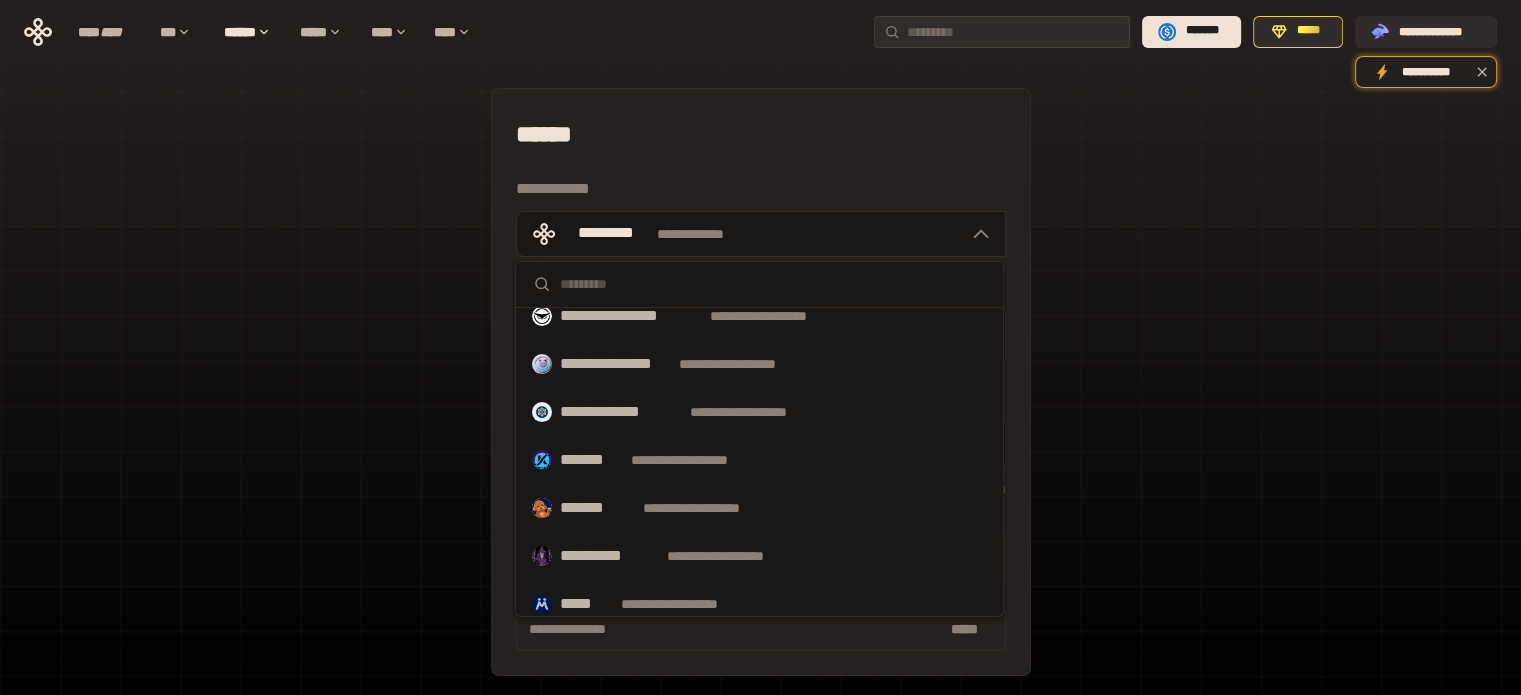 click at bounding box center [773, 284] 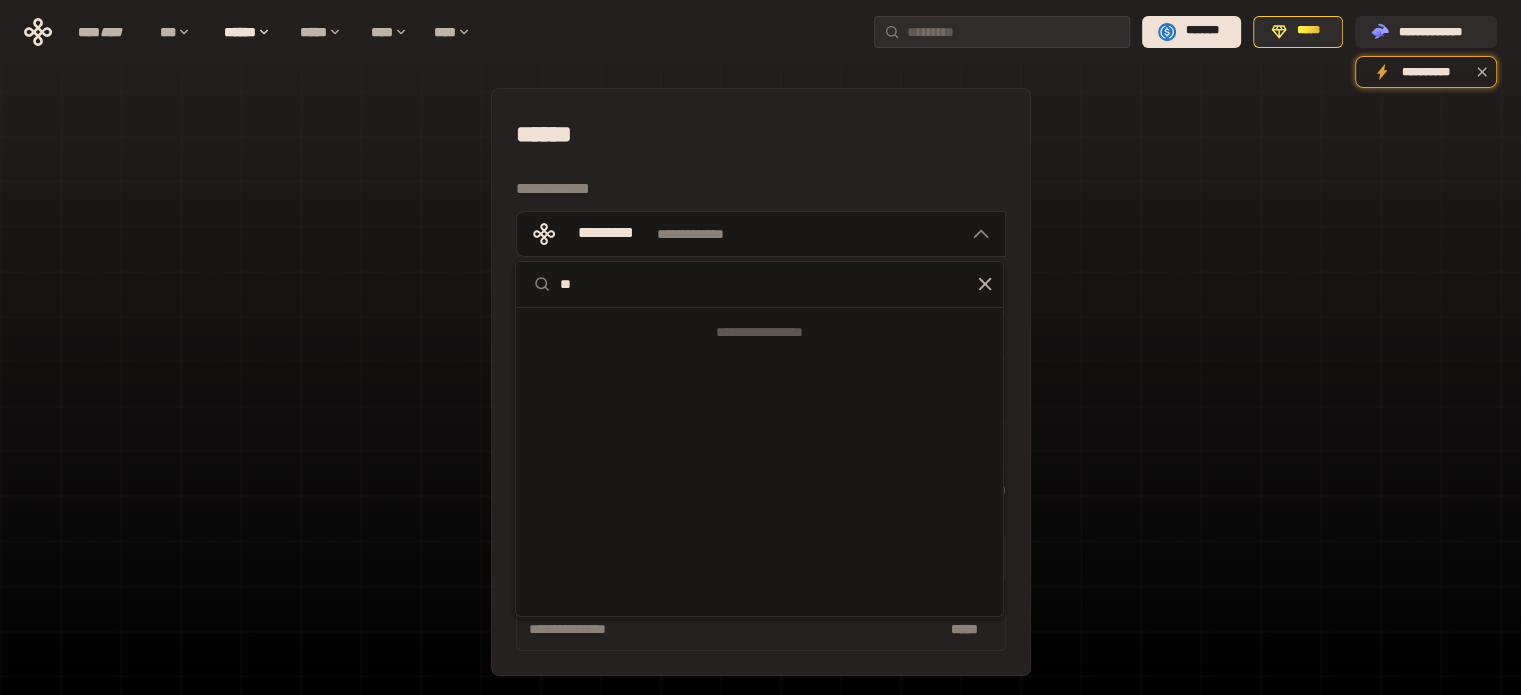 scroll, scrollTop: 0, scrollLeft: 0, axis: both 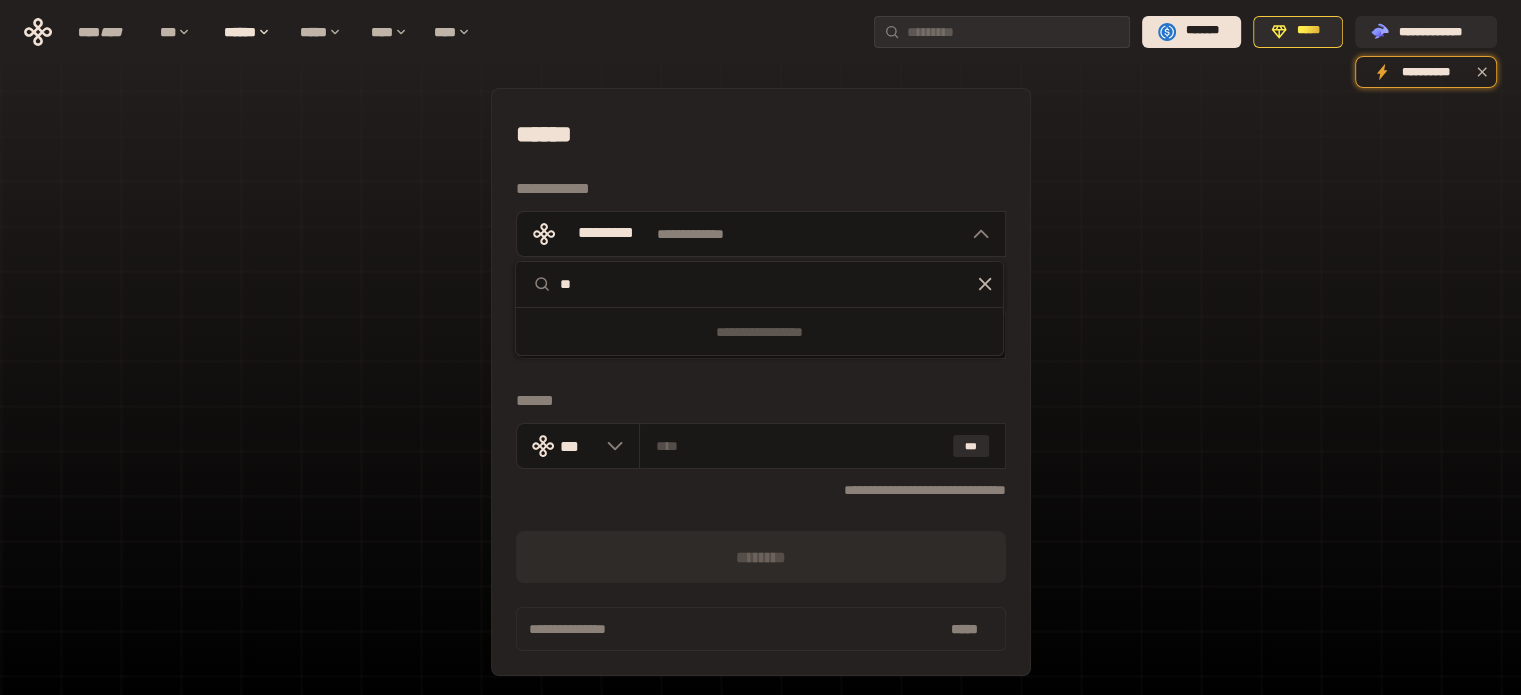 type on "**" 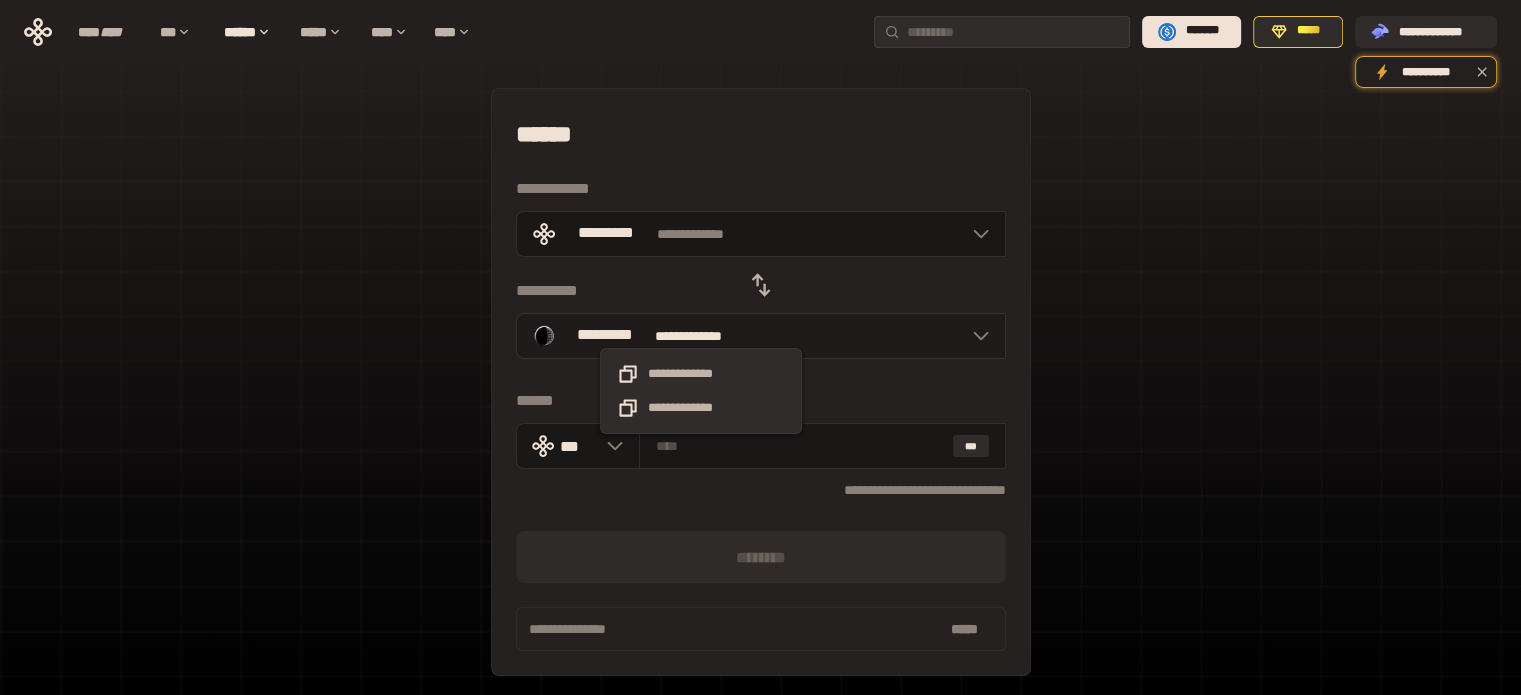 click on "**********" at bounding box center [702, 336] 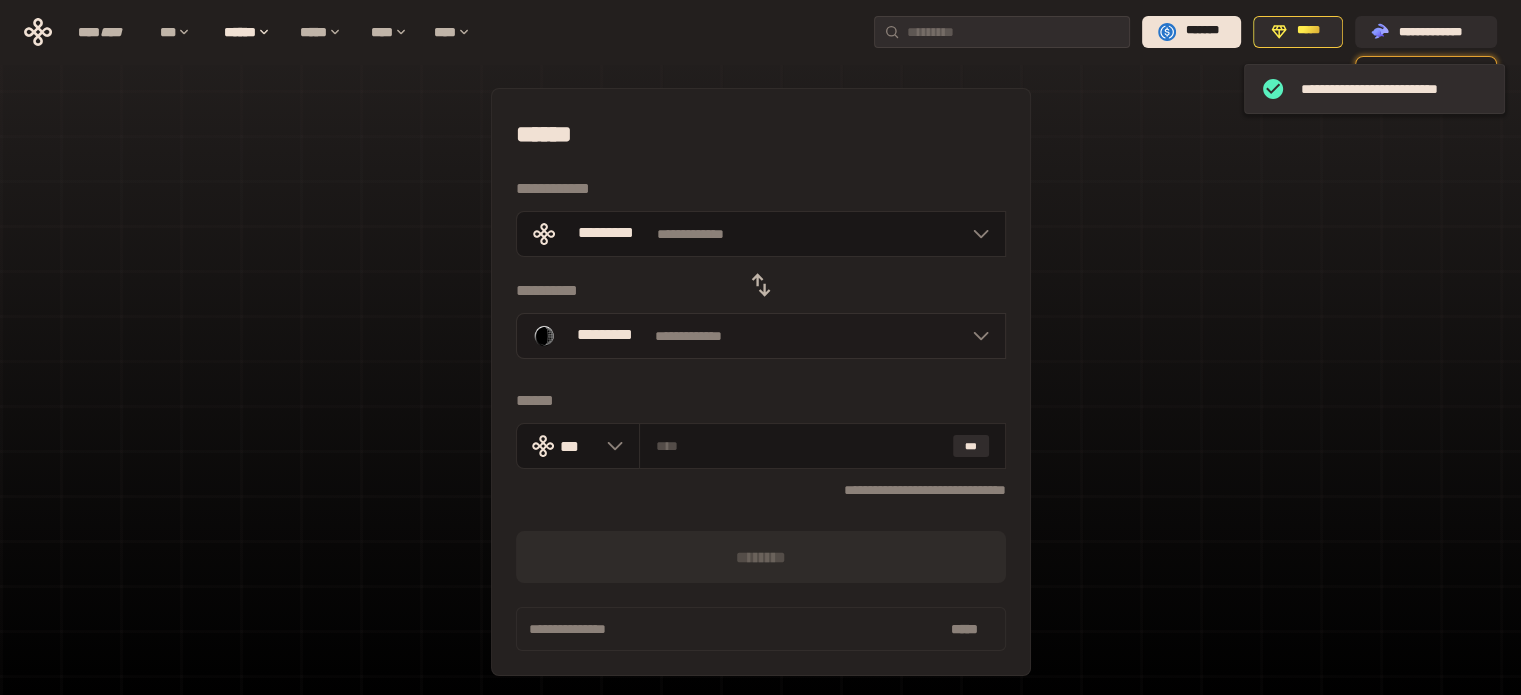 click on "**********" at bounding box center [761, 336] 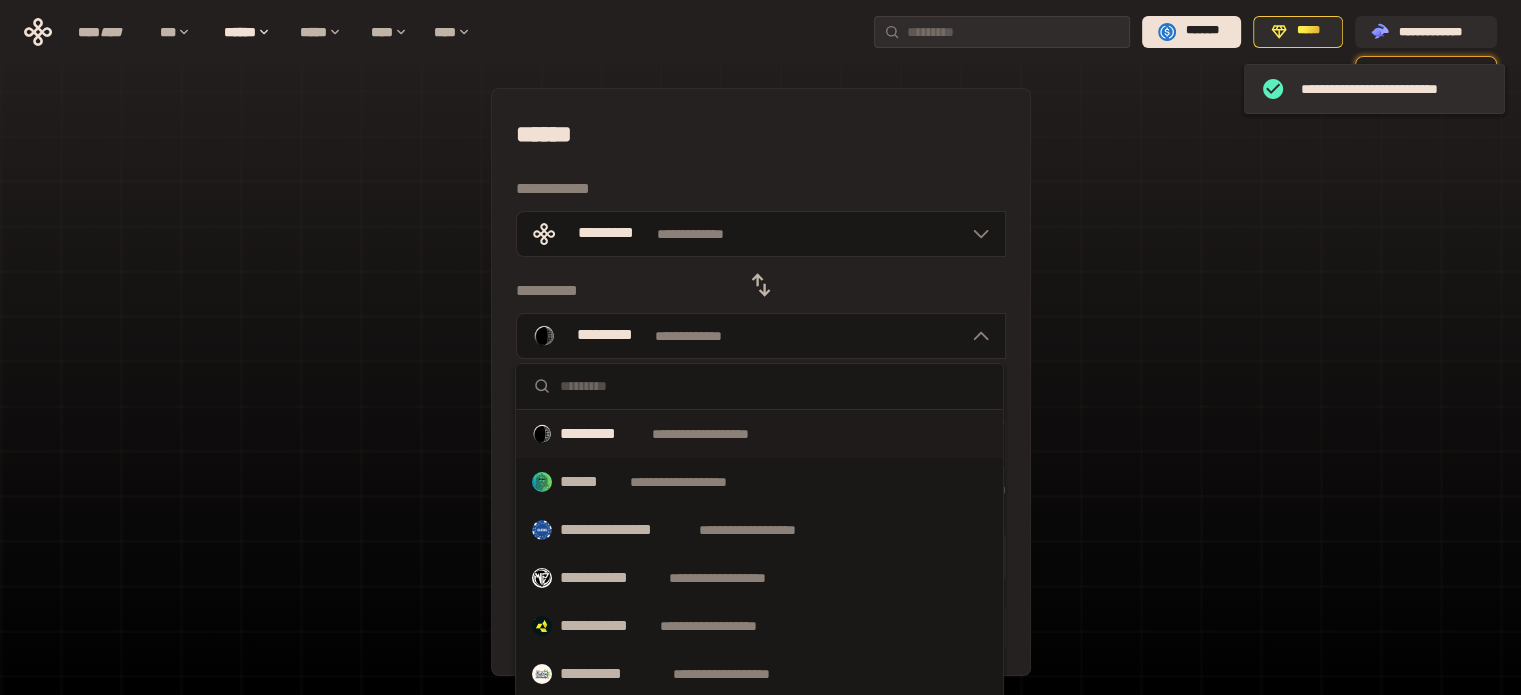 click at bounding box center (773, 386) 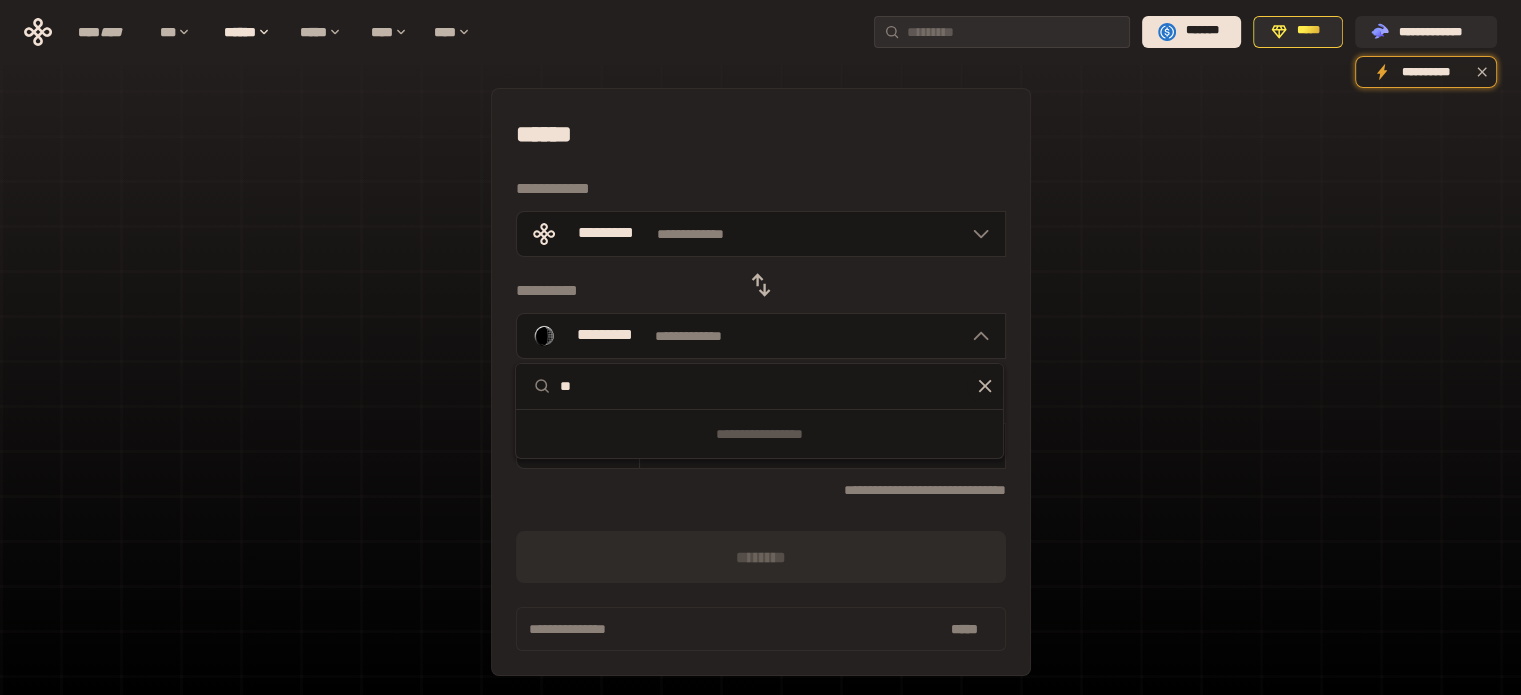 type on "**" 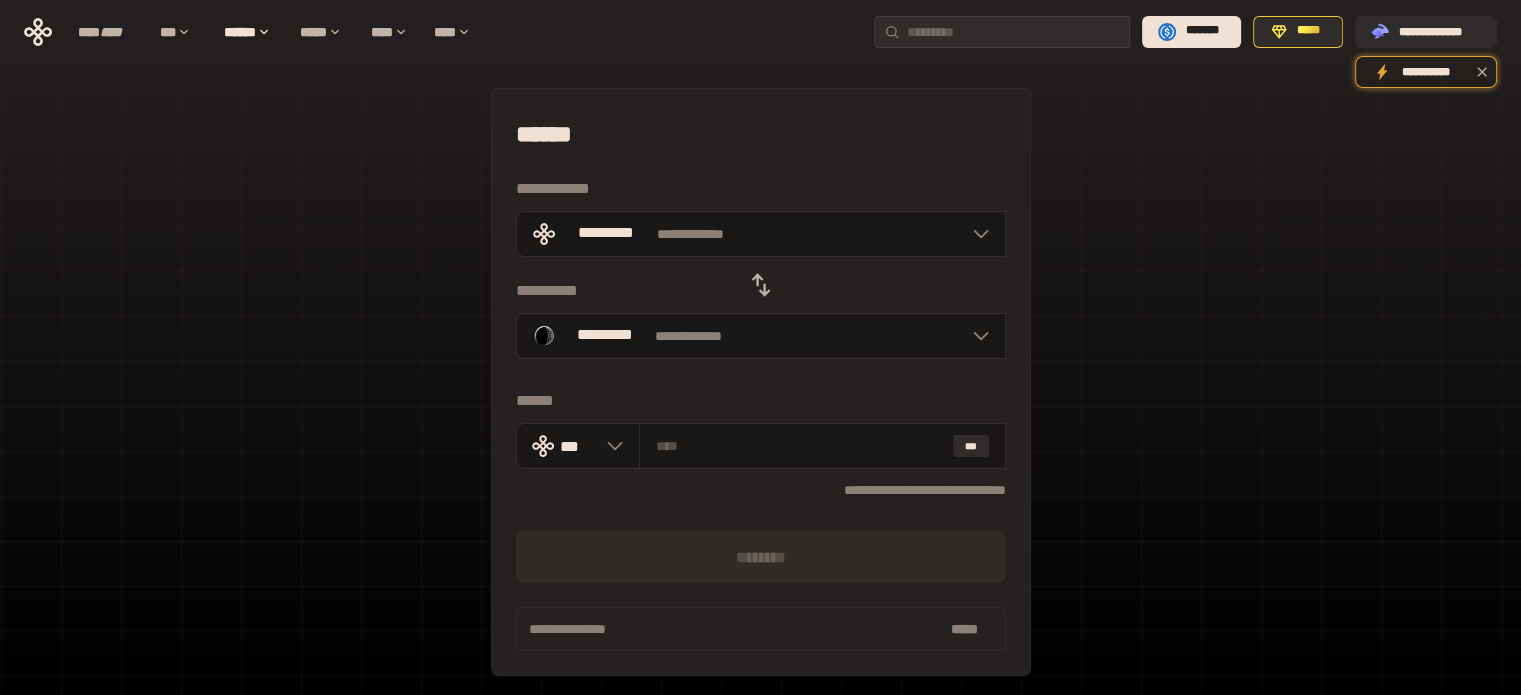 click on "**********" at bounding box center [761, 382] 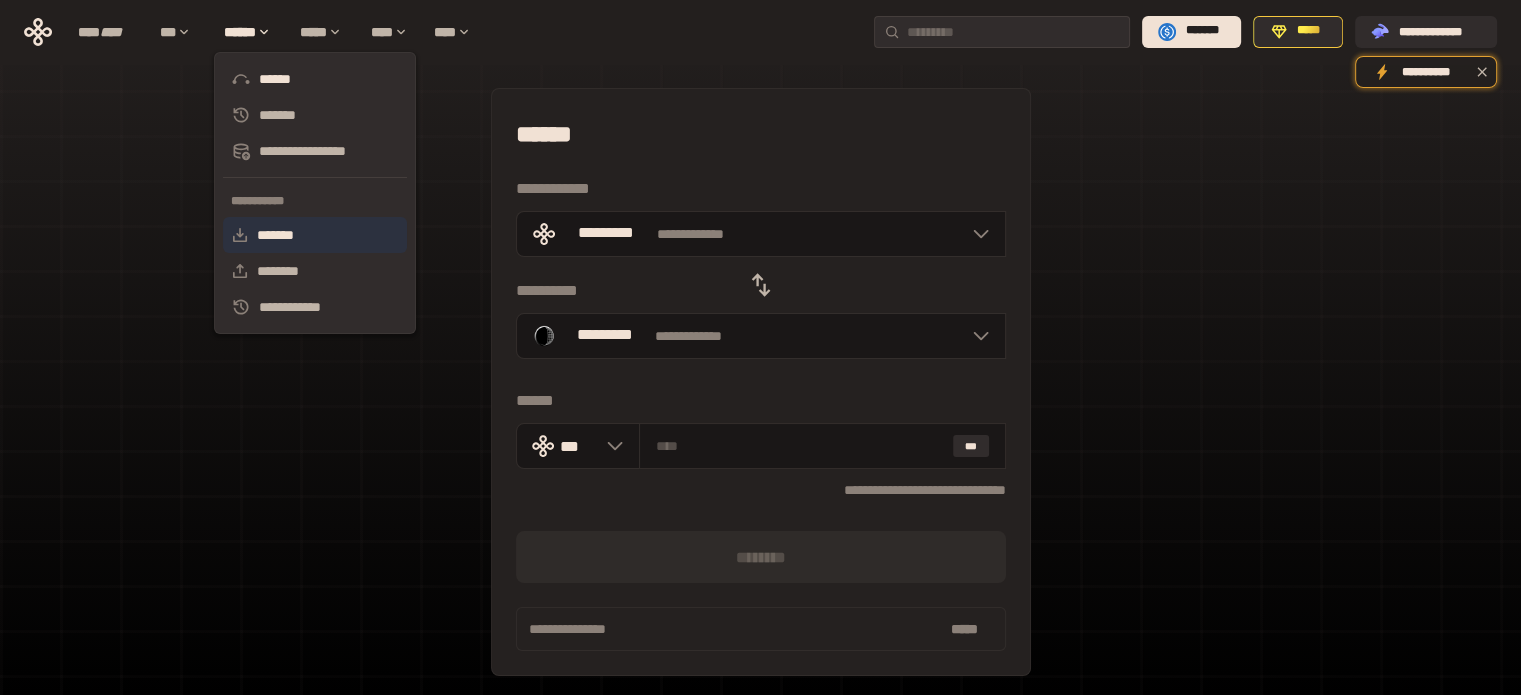 click on "*******" at bounding box center [315, 235] 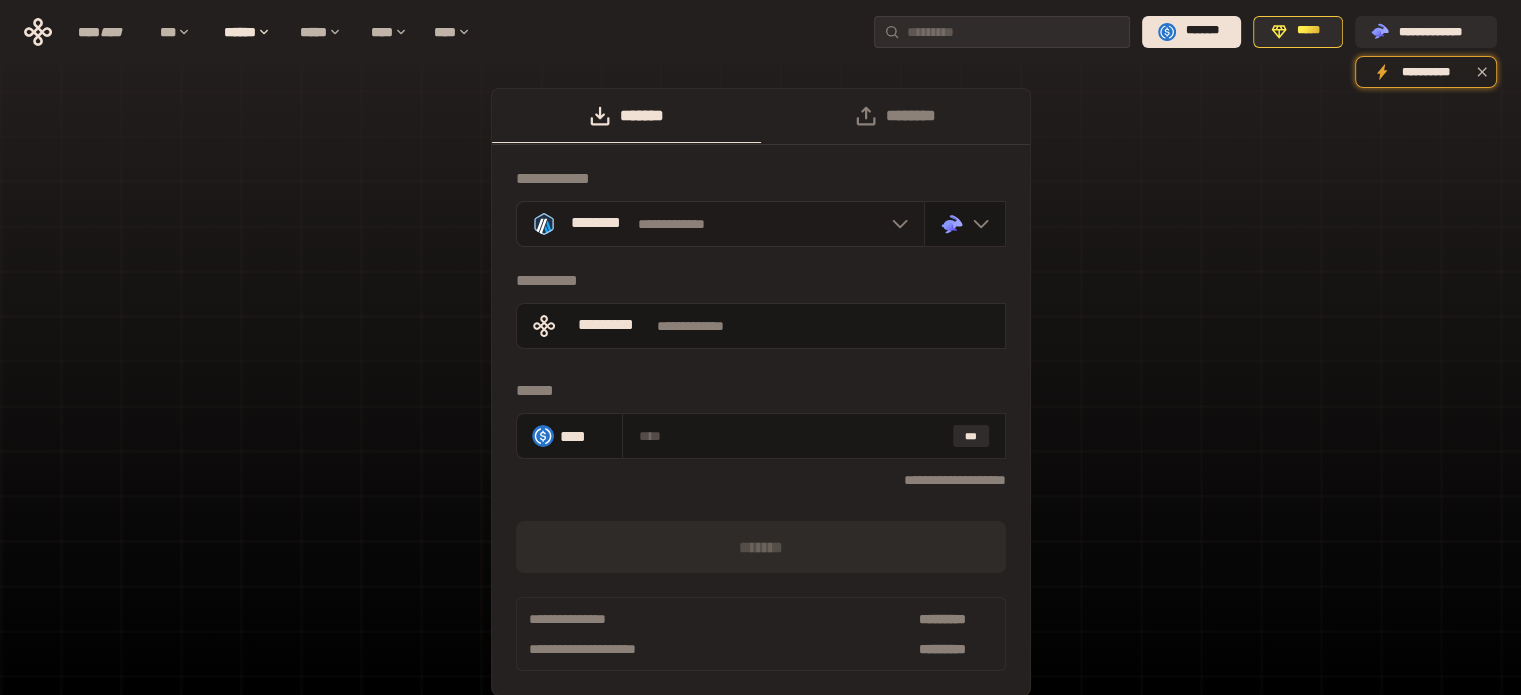 click on "**********" at bounding box center [721, 224] 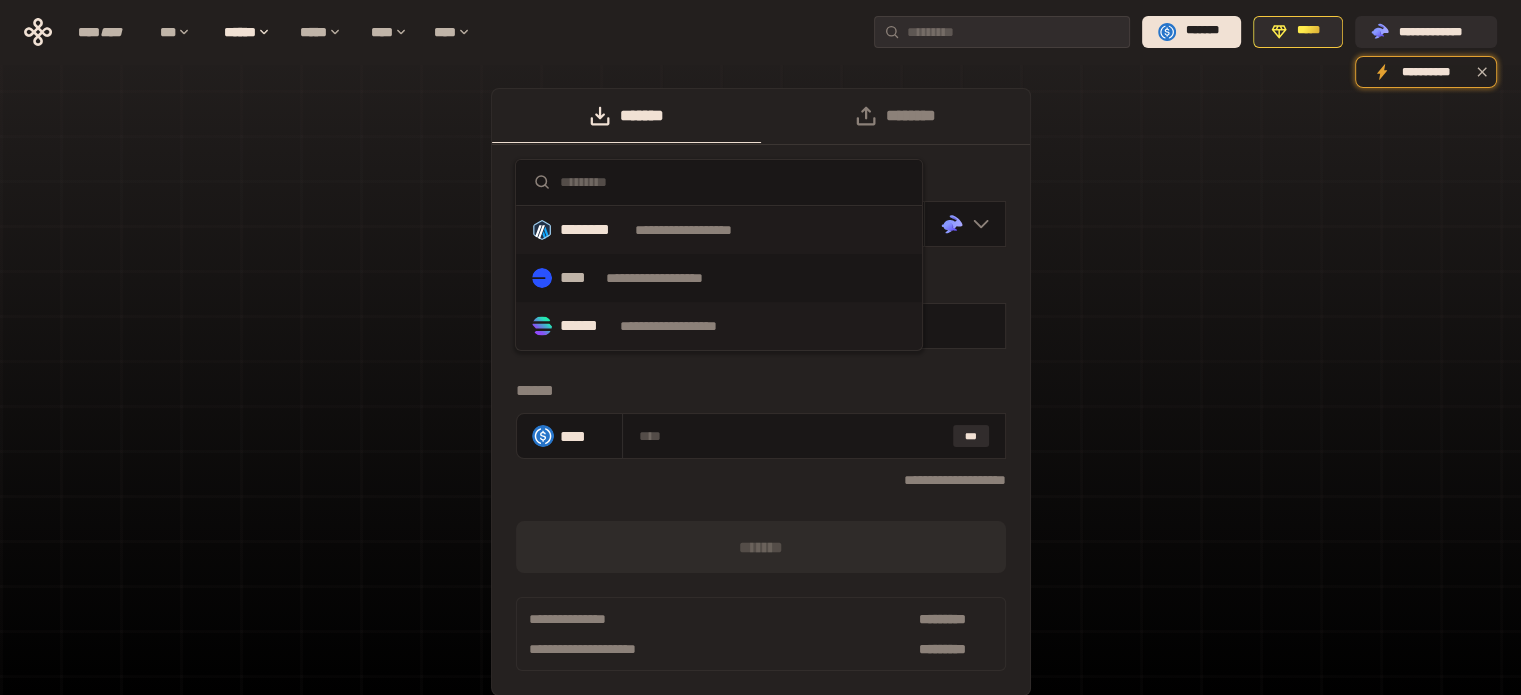 scroll, scrollTop: 92, scrollLeft: 0, axis: vertical 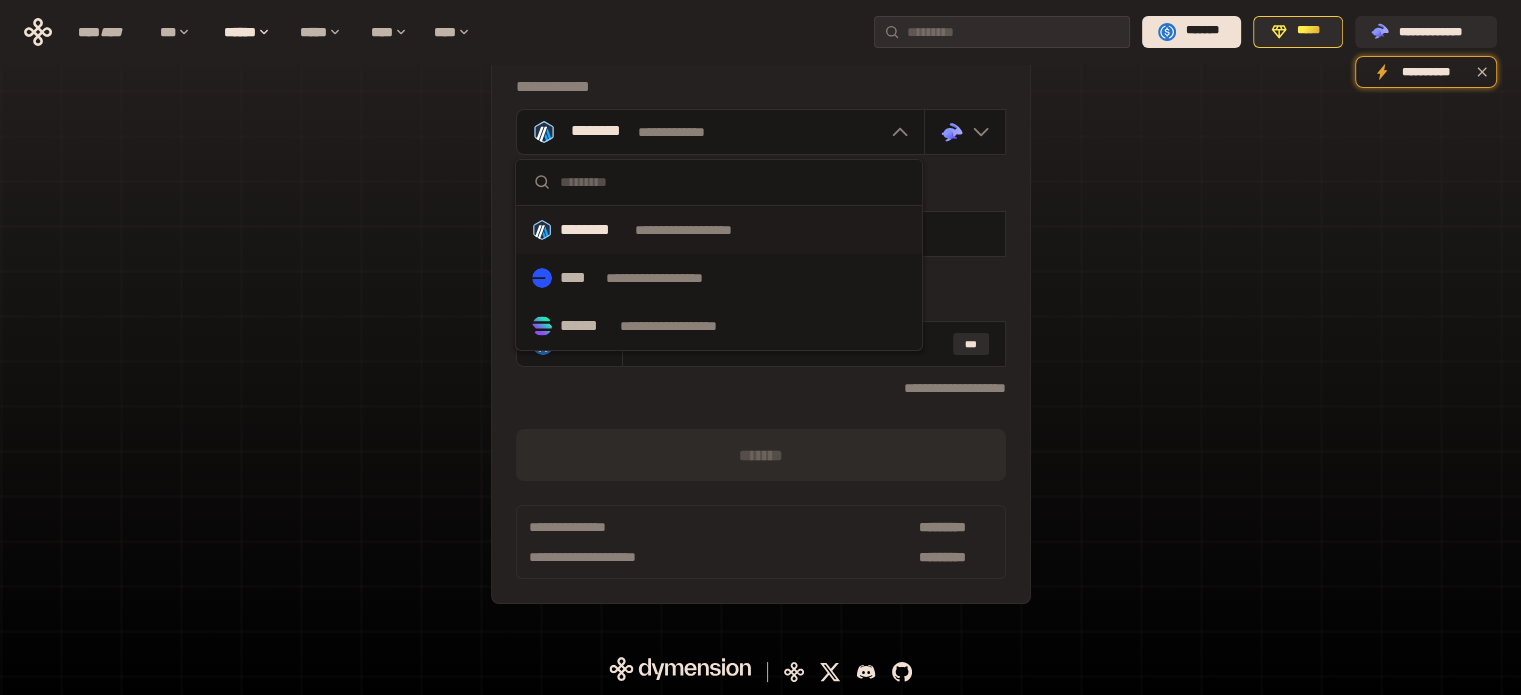 click on "**********" at bounding box center [702, 230] 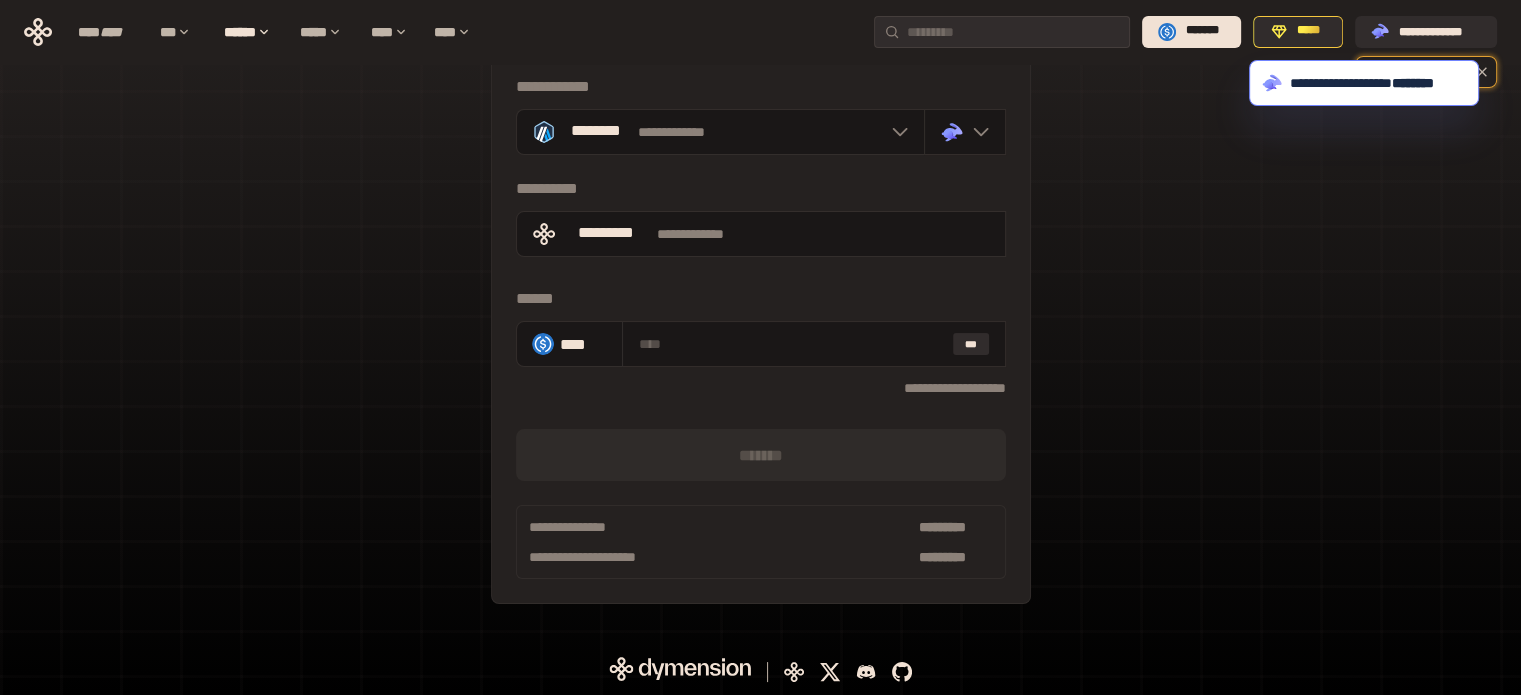 click on "******" at bounding box center (761, 299) 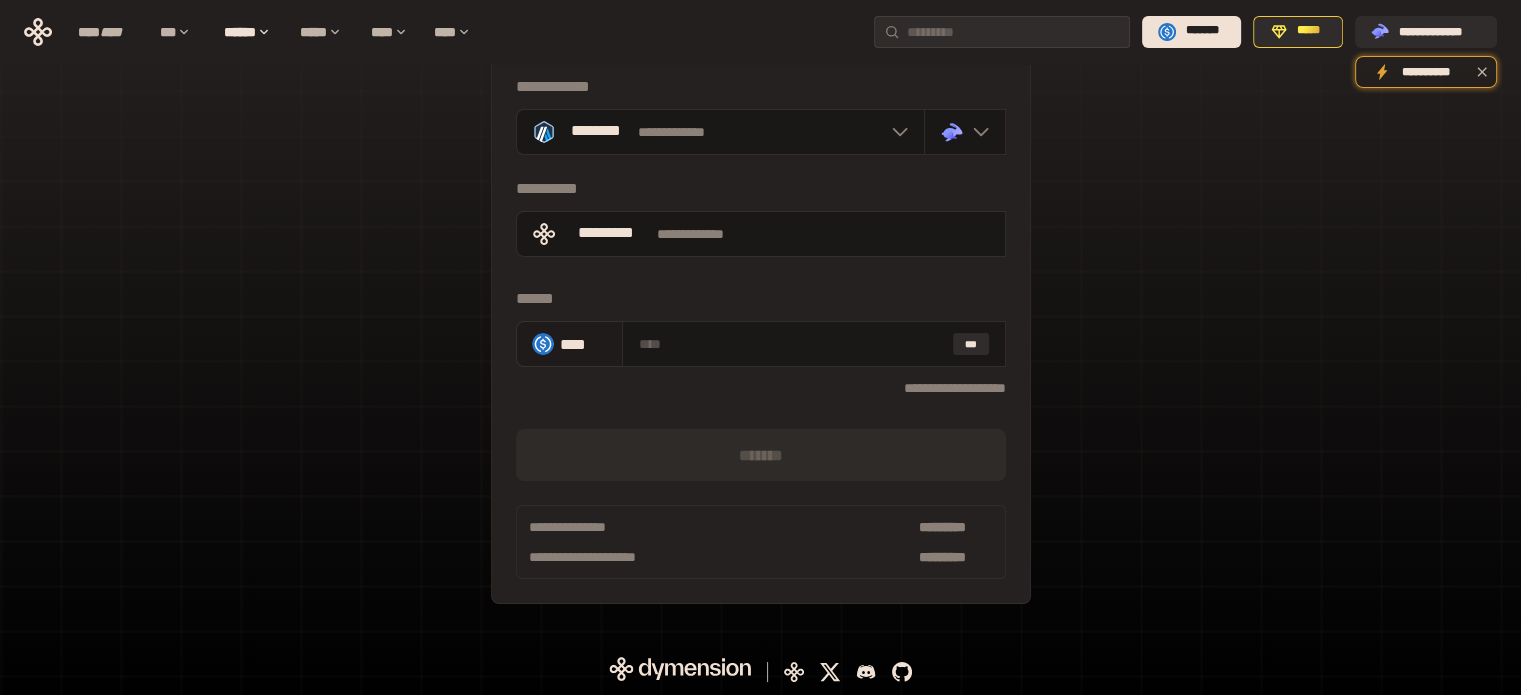 click on "****" at bounding box center [569, 344] 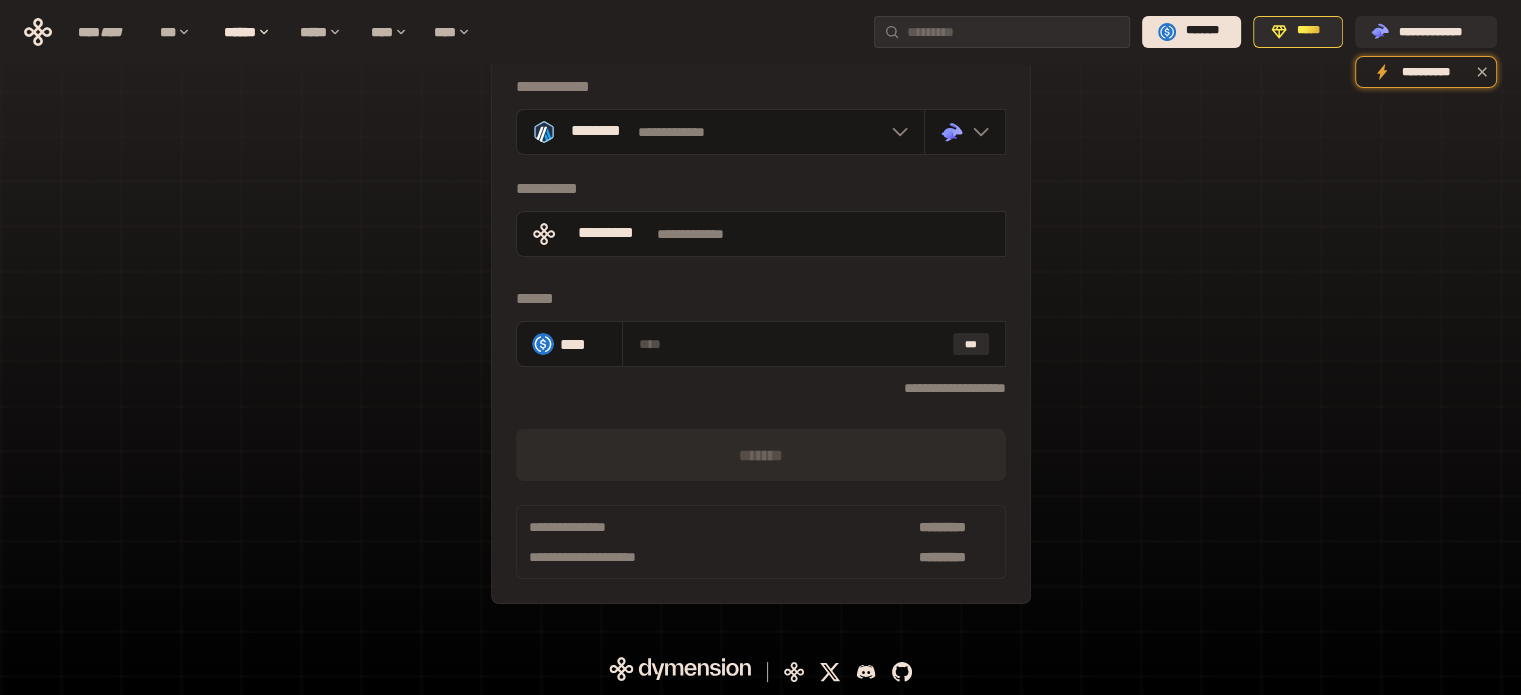 click on "**********" at bounding box center (761, 300) 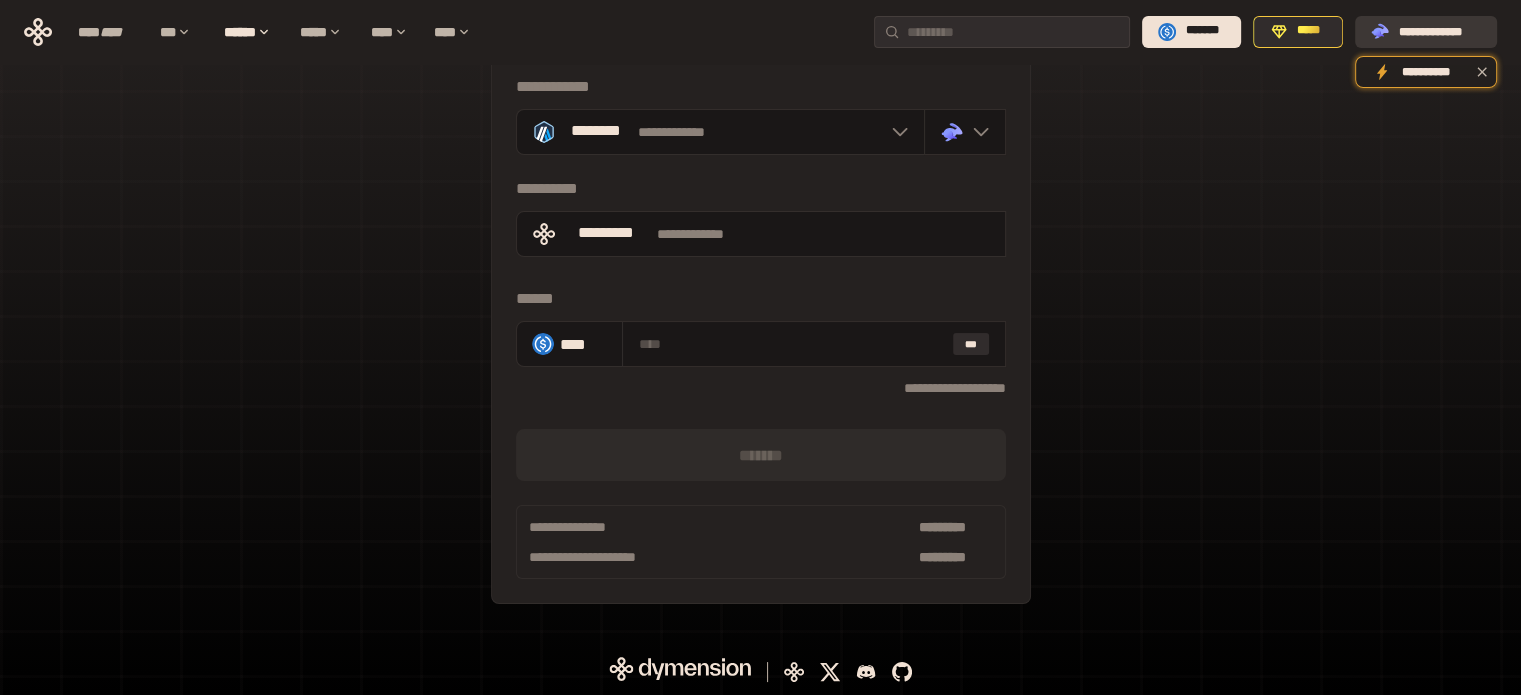 click on "**********" at bounding box center [1440, 31] 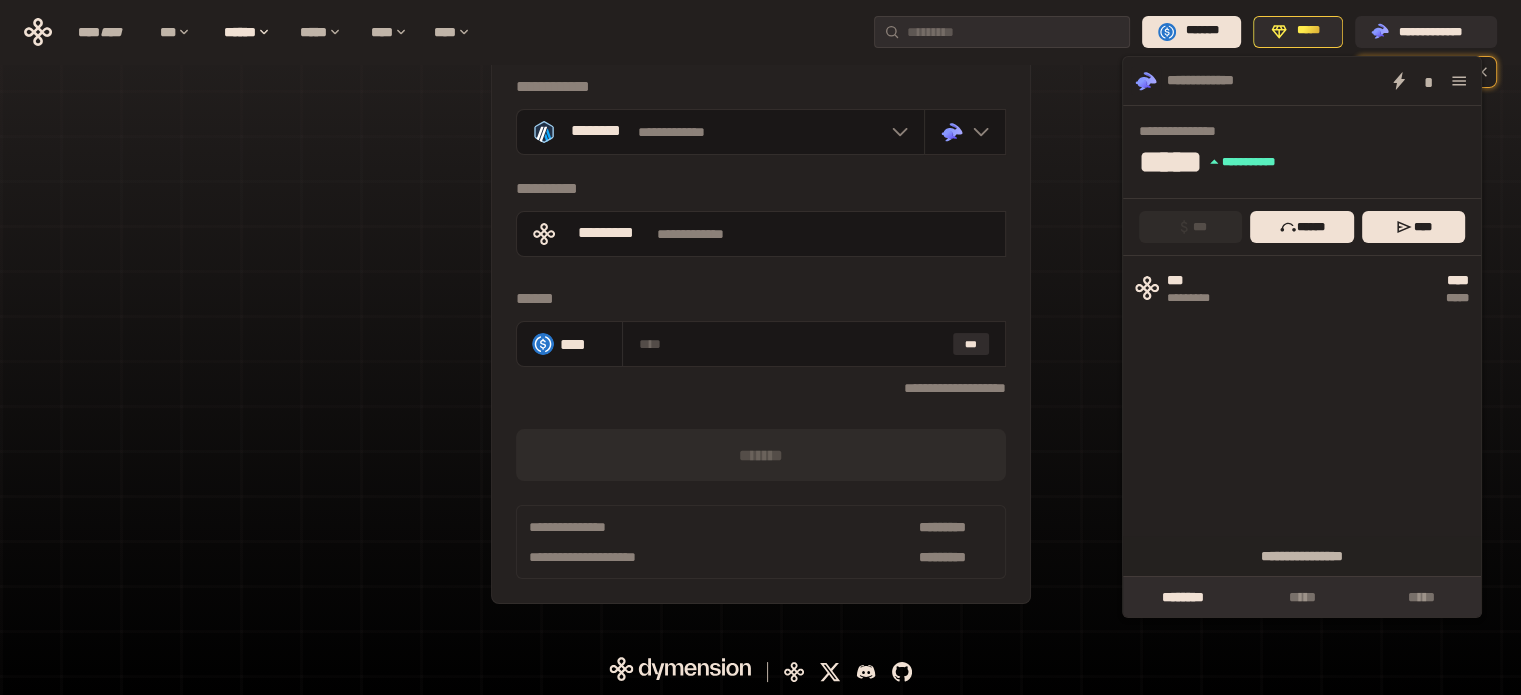 click on "**********" at bounding box center [760, 310] 